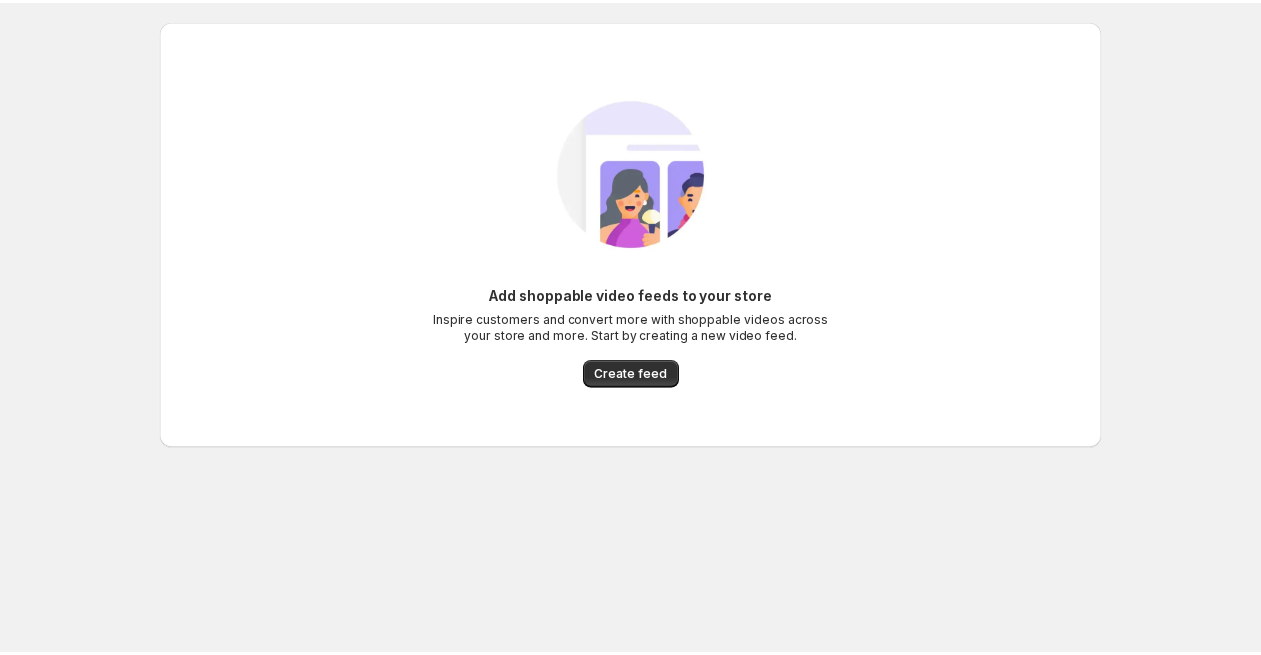 scroll, scrollTop: 0, scrollLeft: 0, axis: both 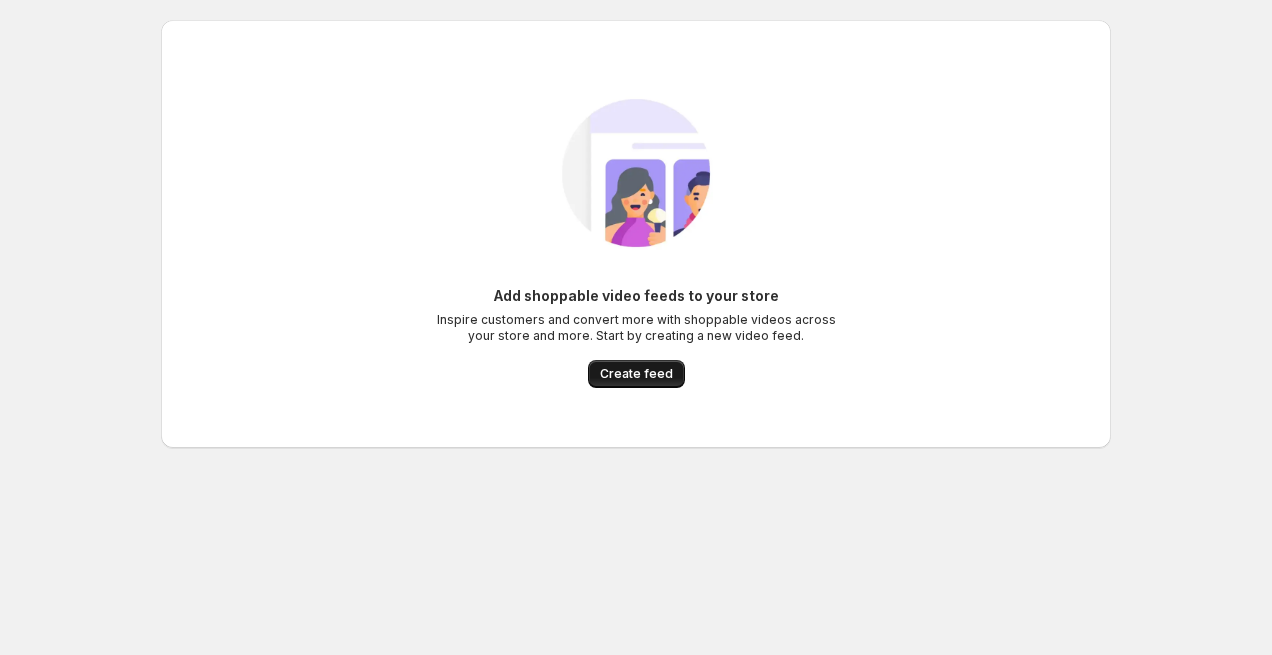 click on "Create feed" at bounding box center [636, 374] 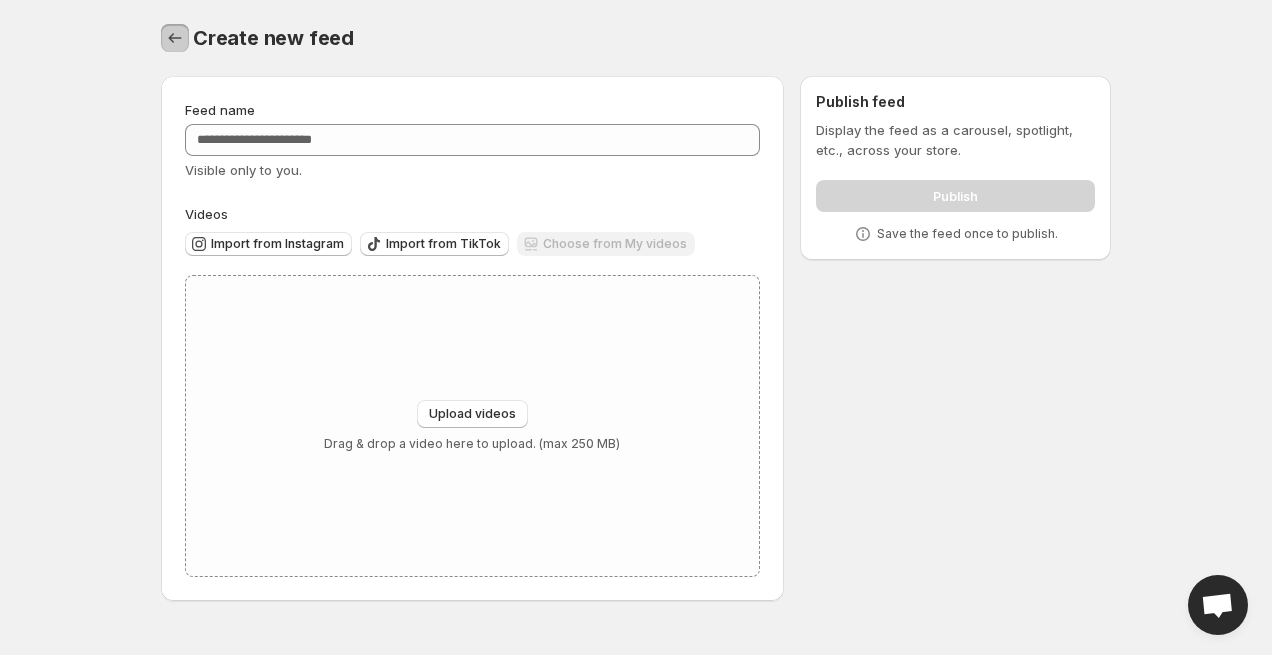 click at bounding box center [175, 38] 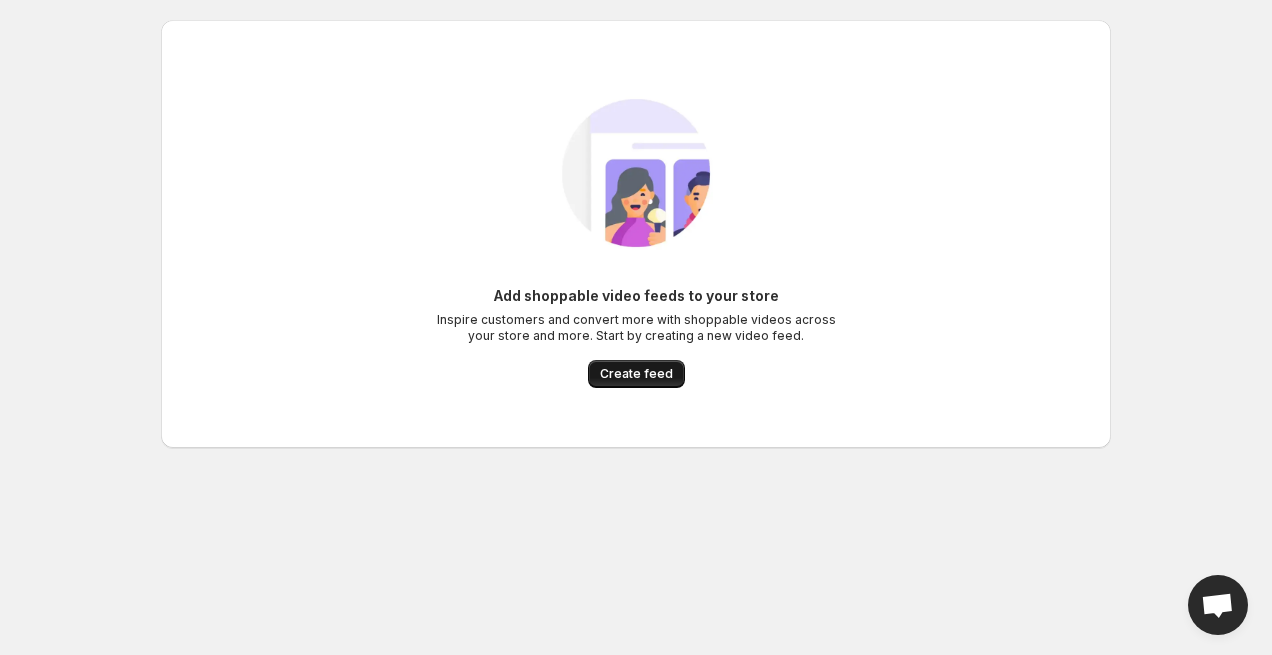 click on "Create feed" at bounding box center (636, 374) 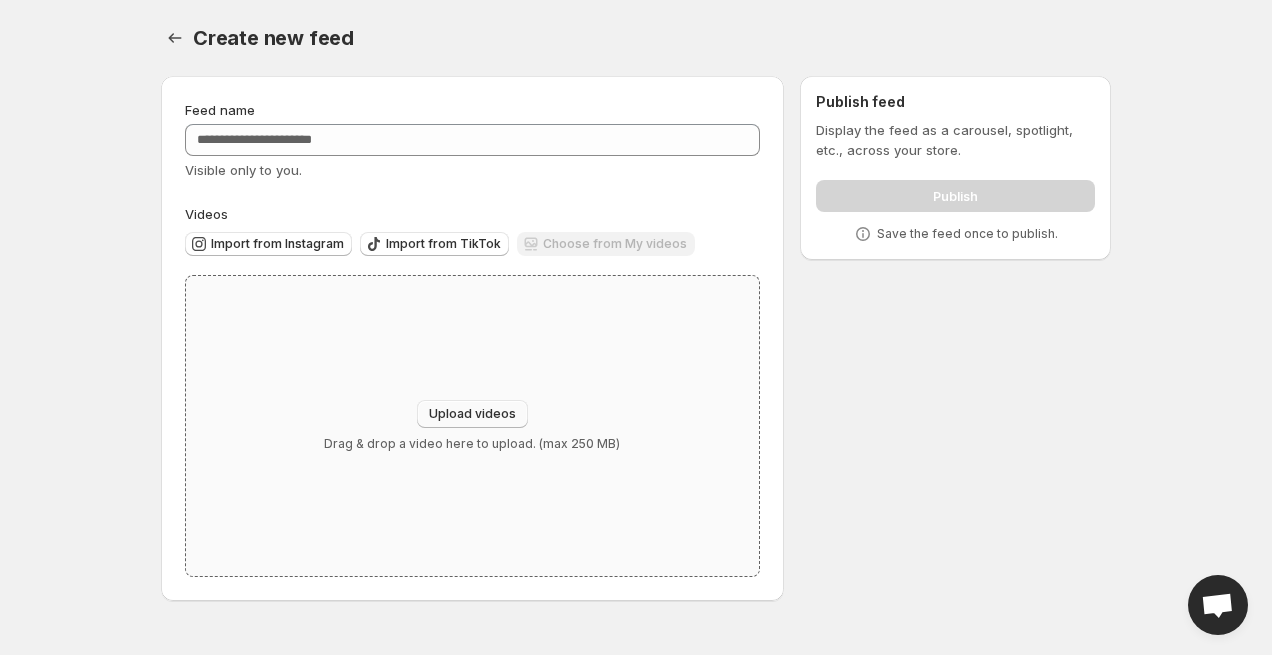 click on "Upload videos" at bounding box center (472, 414) 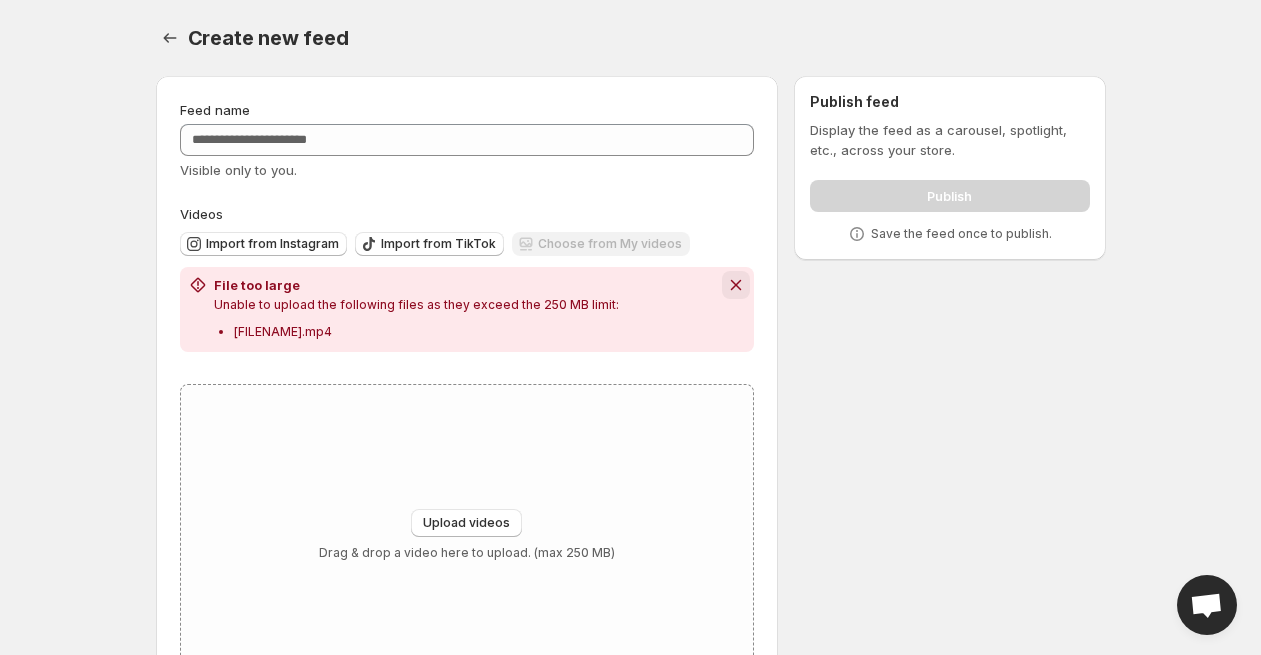 click at bounding box center (736, 285) 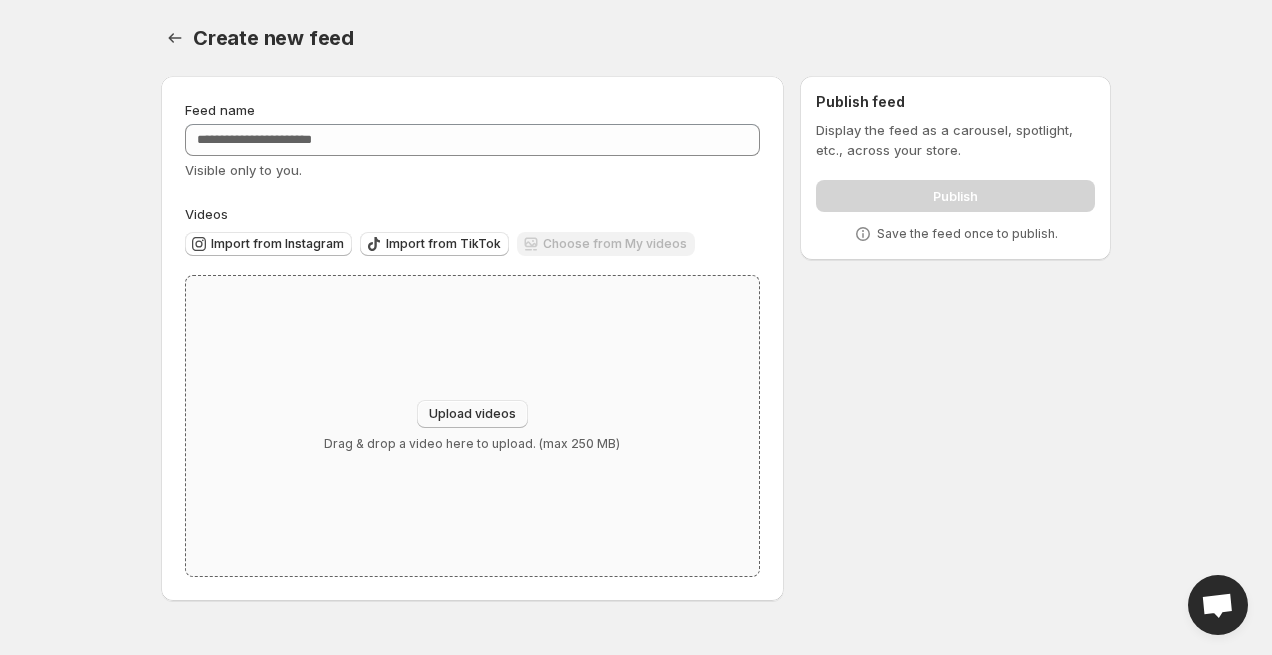 click on "Upload videos" at bounding box center [472, 414] 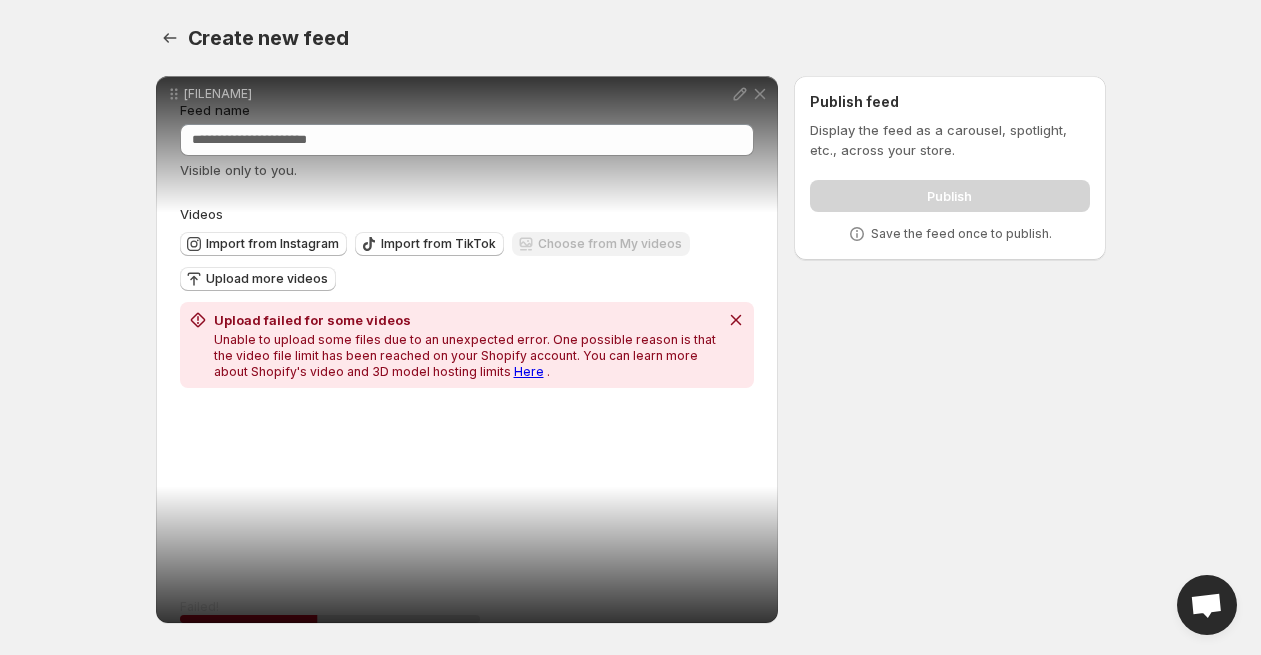 scroll, scrollTop: 41, scrollLeft: 0, axis: vertical 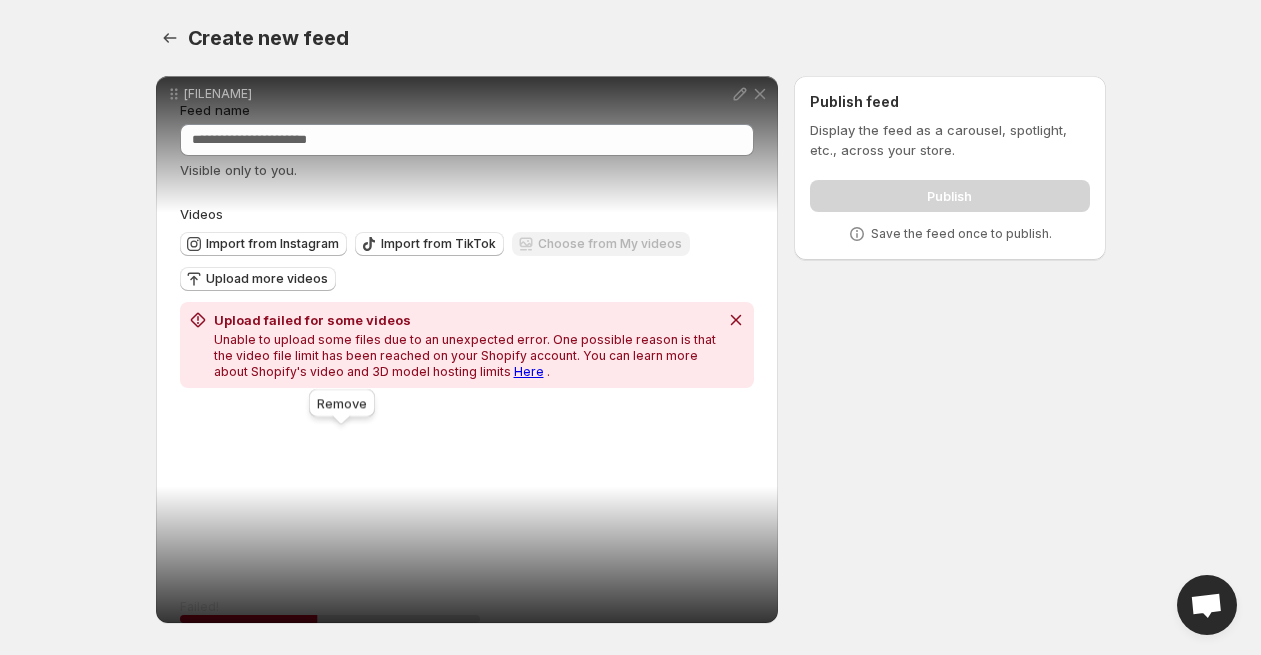 click at bounding box center [760, 94] 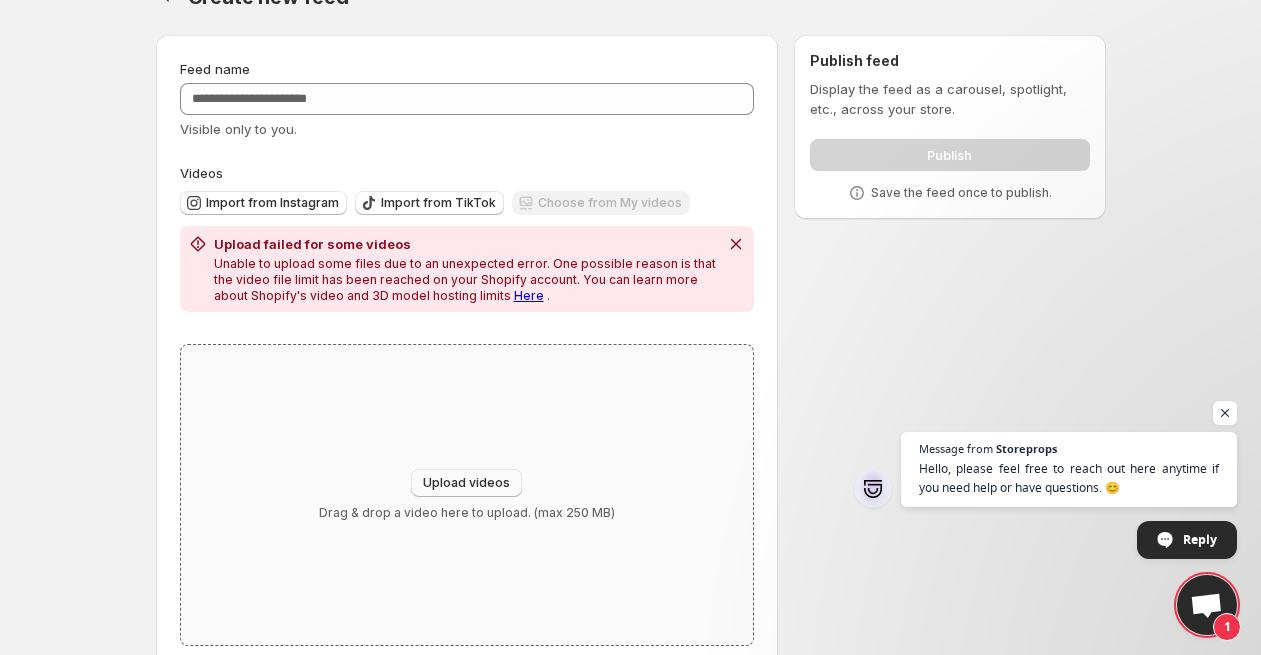 click on "Upload videos" at bounding box center (466, 483) 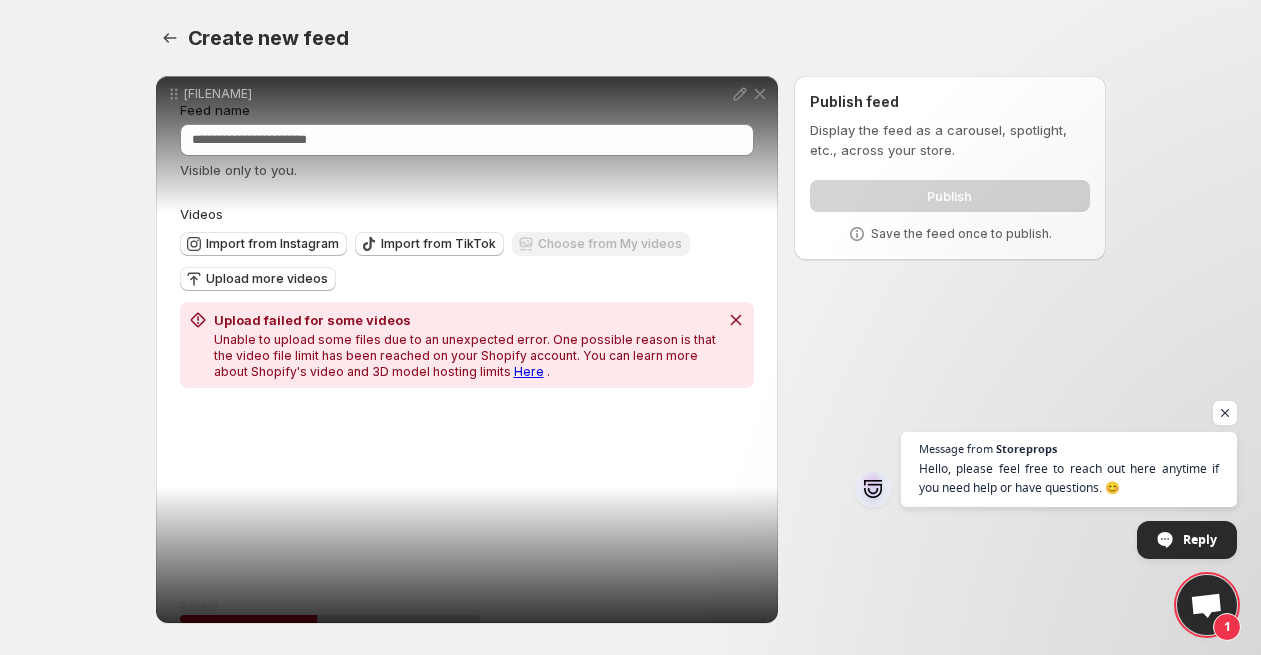 scroll, scrollTop: 0, scrollLeft: 0, axis: both 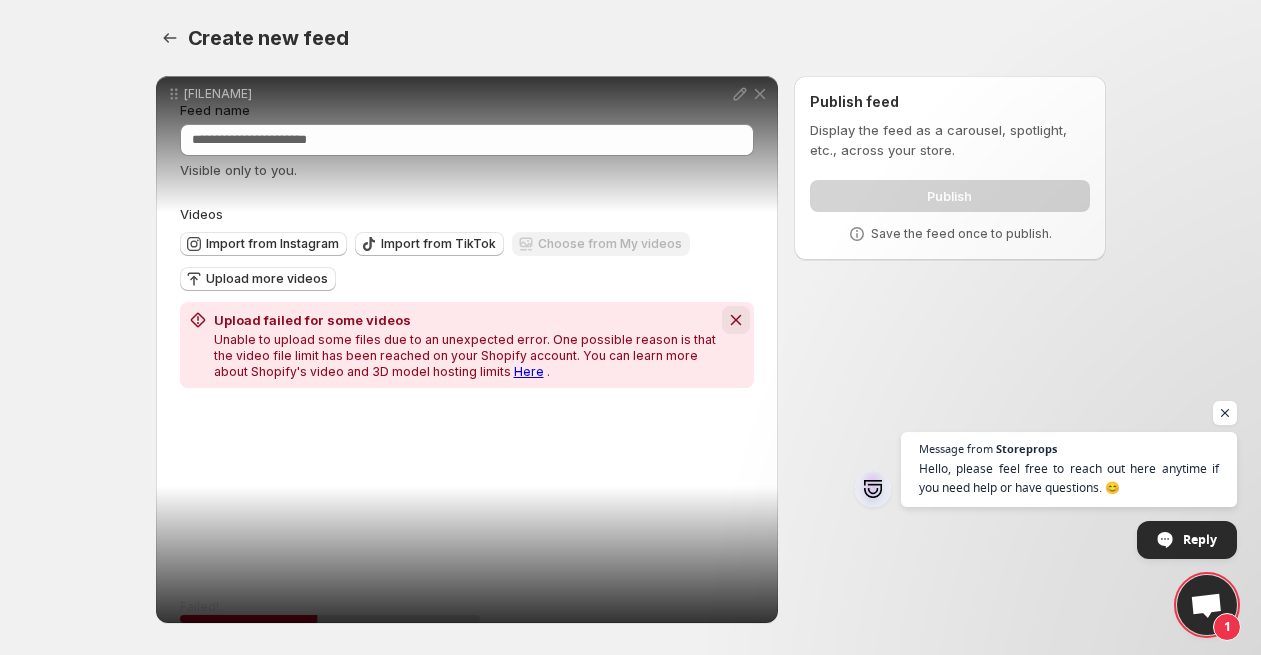 click at bounding box center (736, 320) 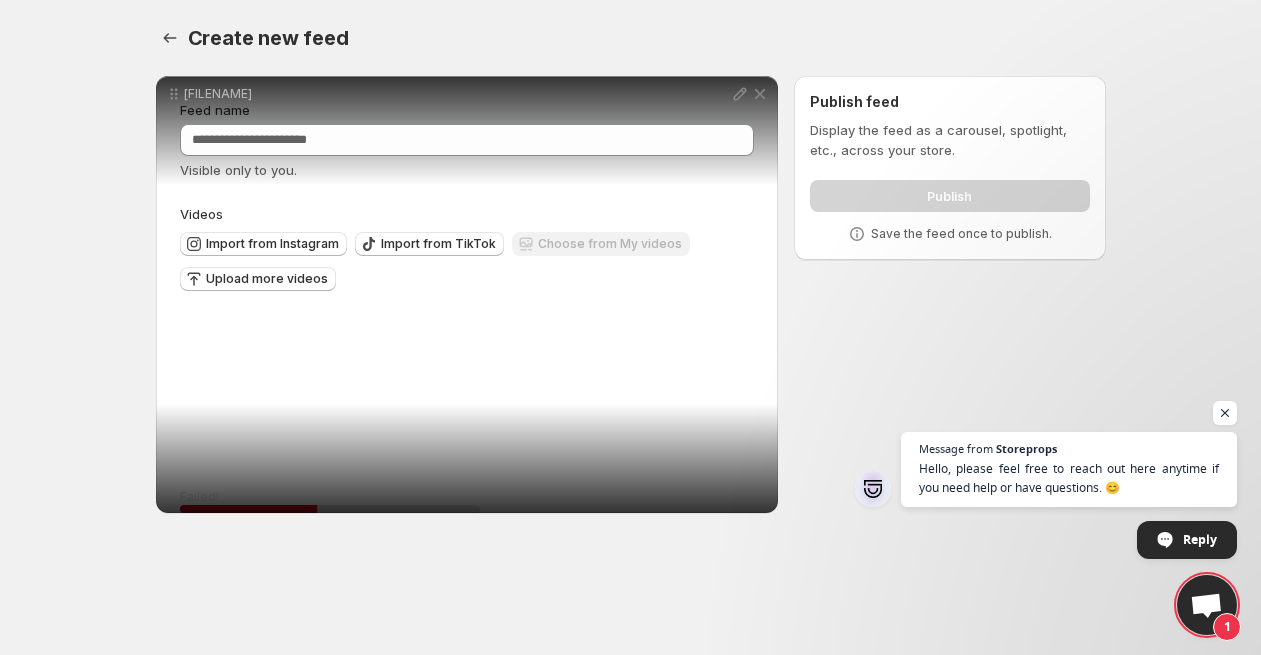 click on "**********" at bounding box center (631, 268) 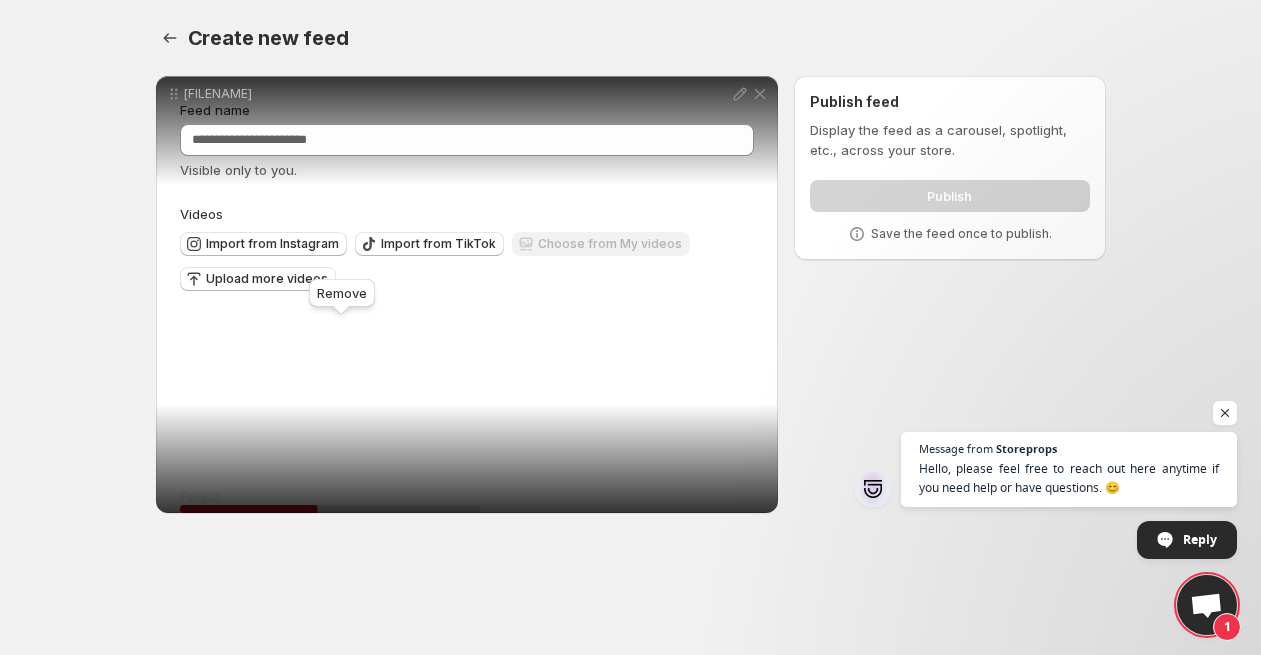 click at bounding box center [760, 94] 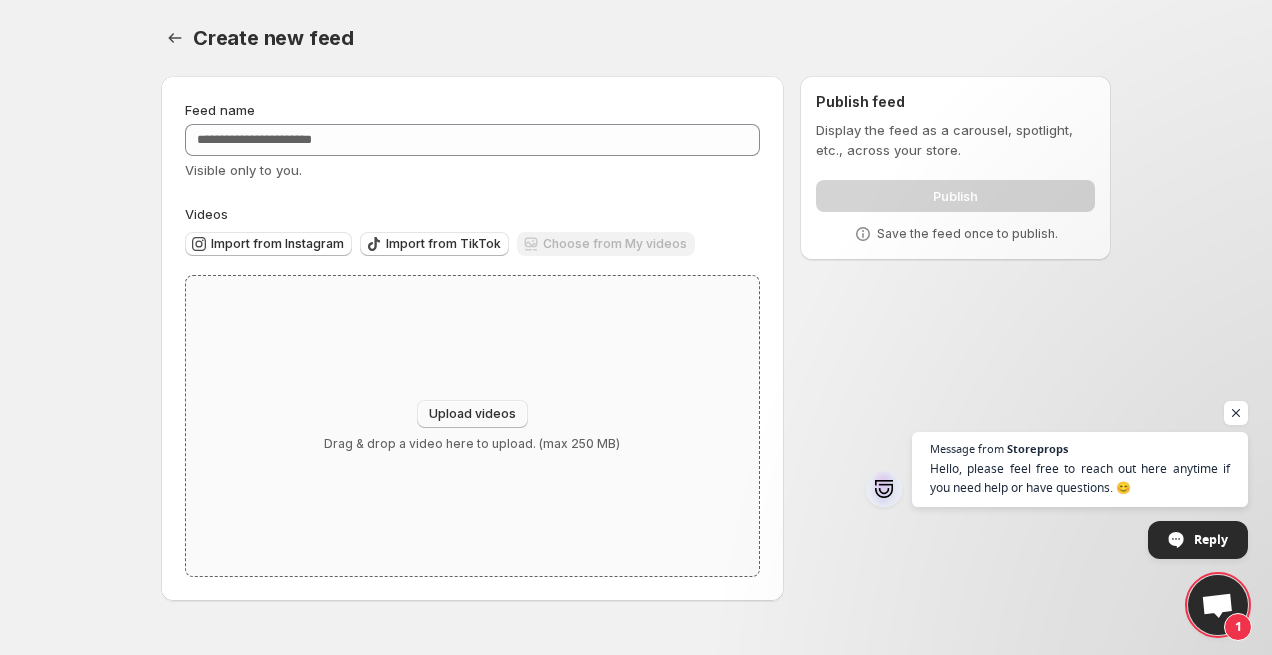 click on "Upload videos" at bounding box center (472, 414) 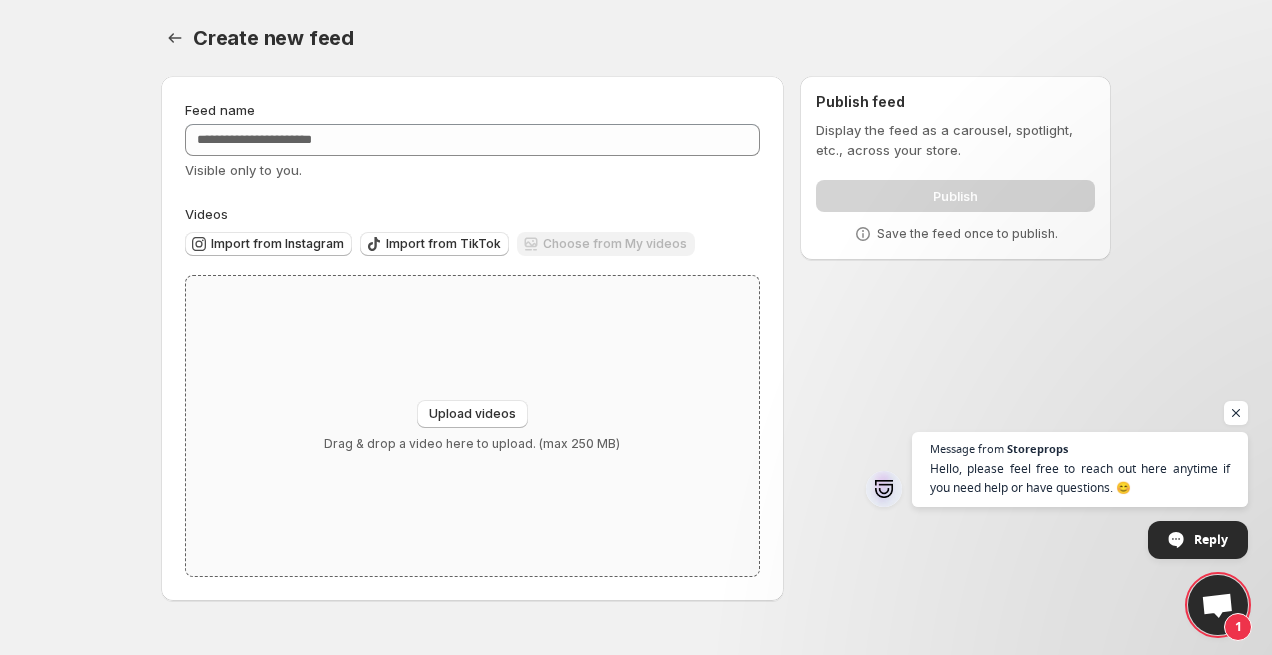 click on "Upload videos Drag & drop a video here to upload. (max 250 MB)" at bounding box center [472, 426] 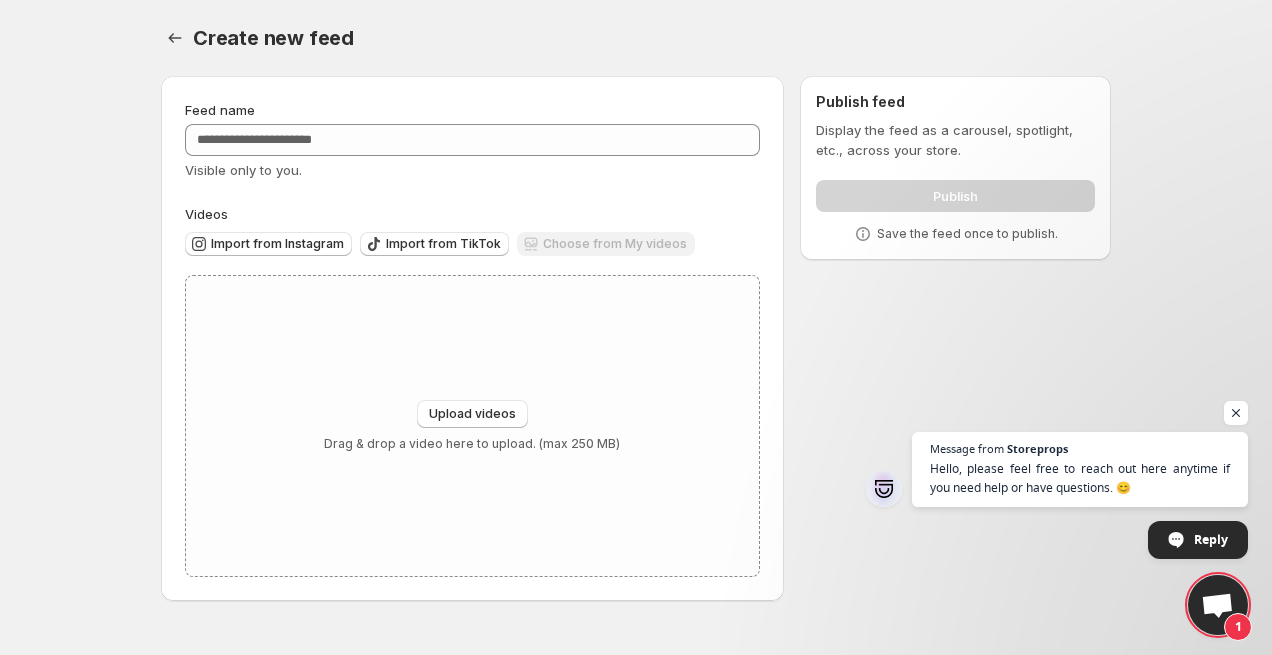 type on "**********" 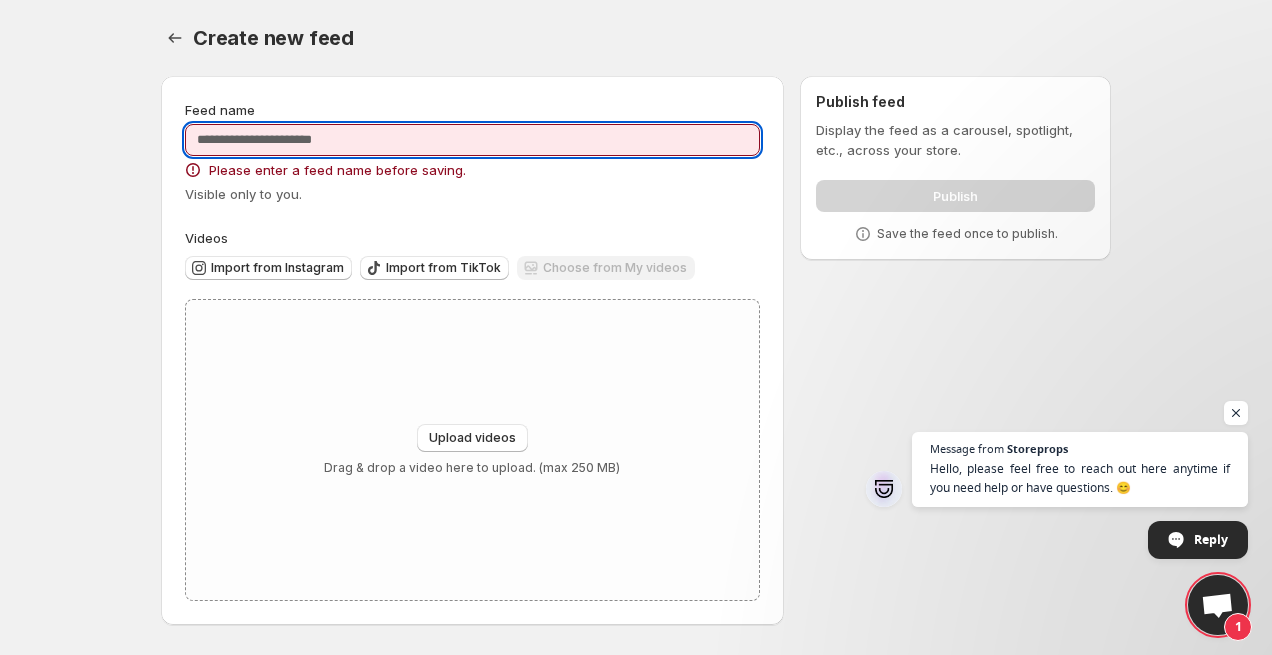 click on "Feed name" at bounding box center [472, 140] 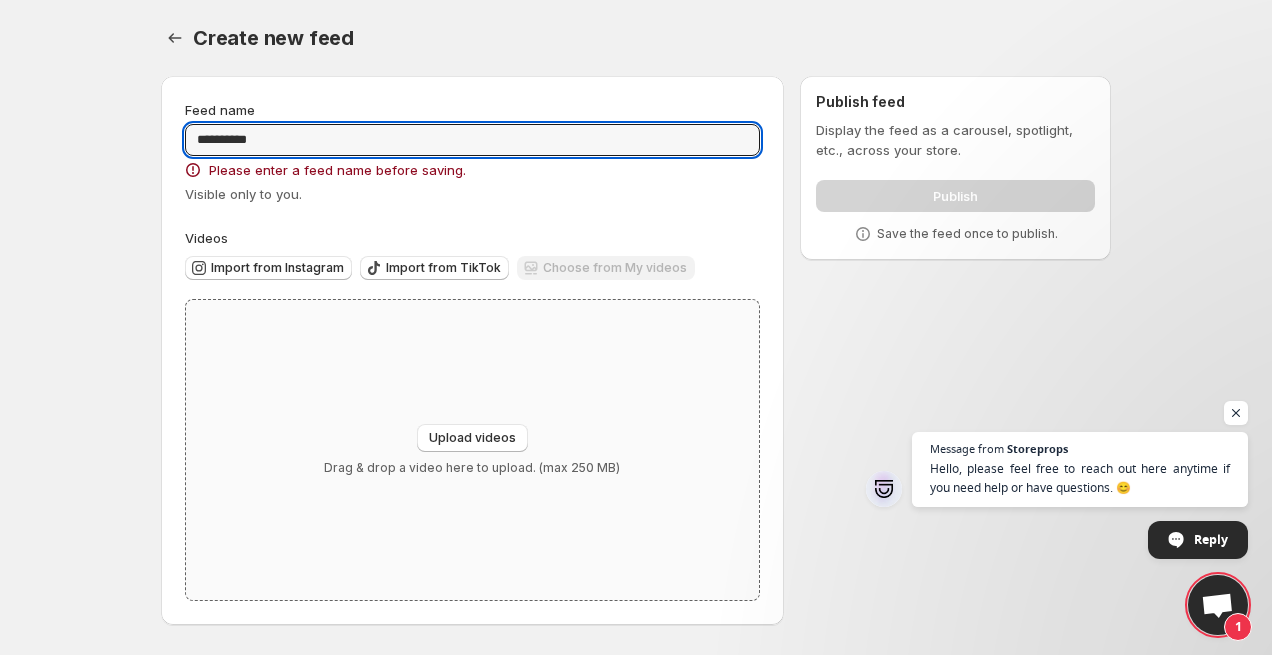 type on "*********" 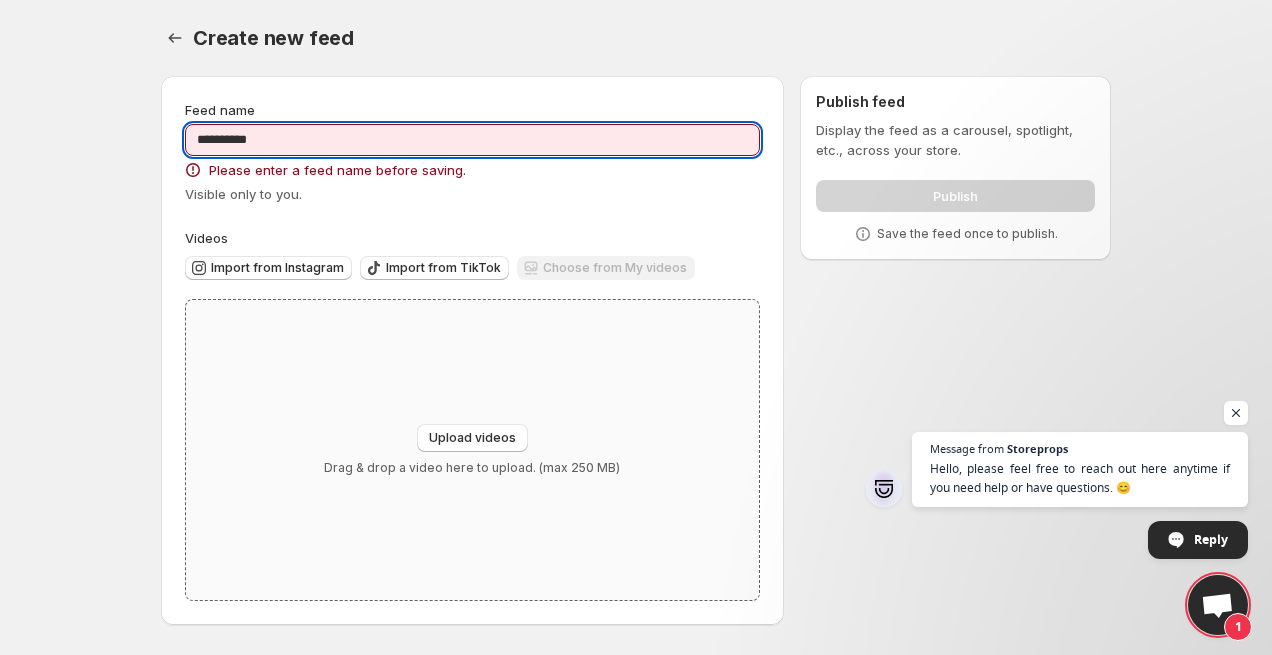 click on "Upload videos Drag & drop a video here to upload. (max 250 MB)" at bounding box center (472, 450) 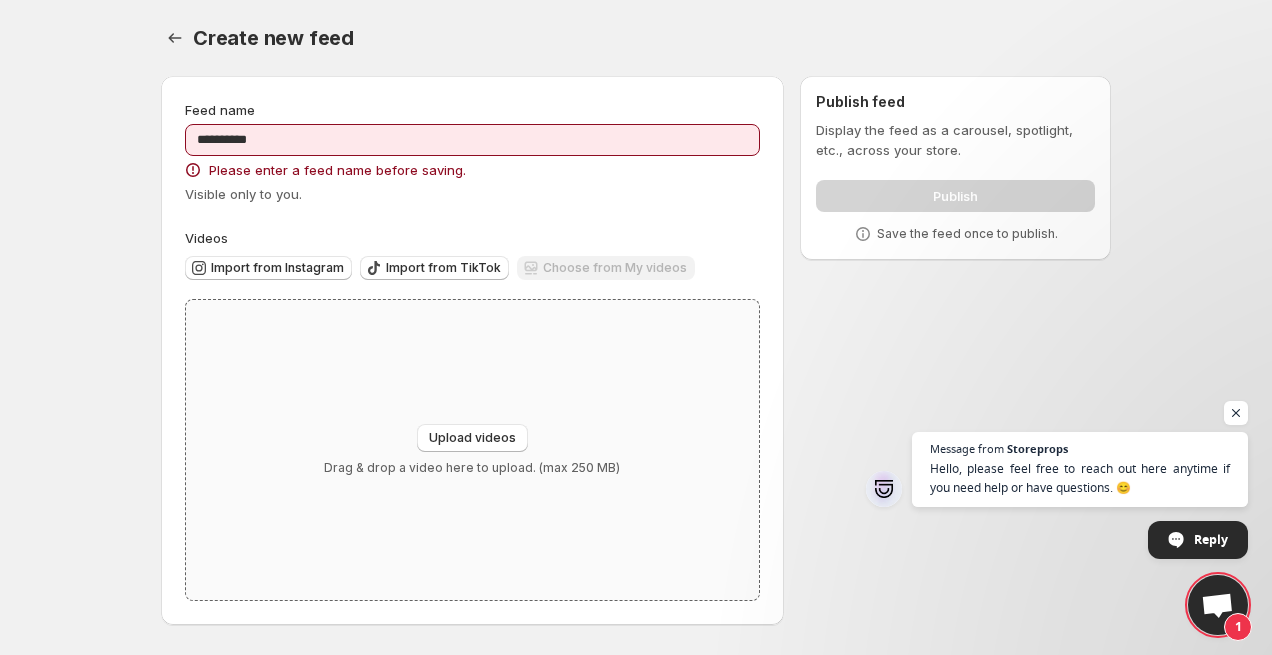 click on "Upload videos Drag & drop a video here to upload. (max 250 MB)" at bounding box center (472, 450) 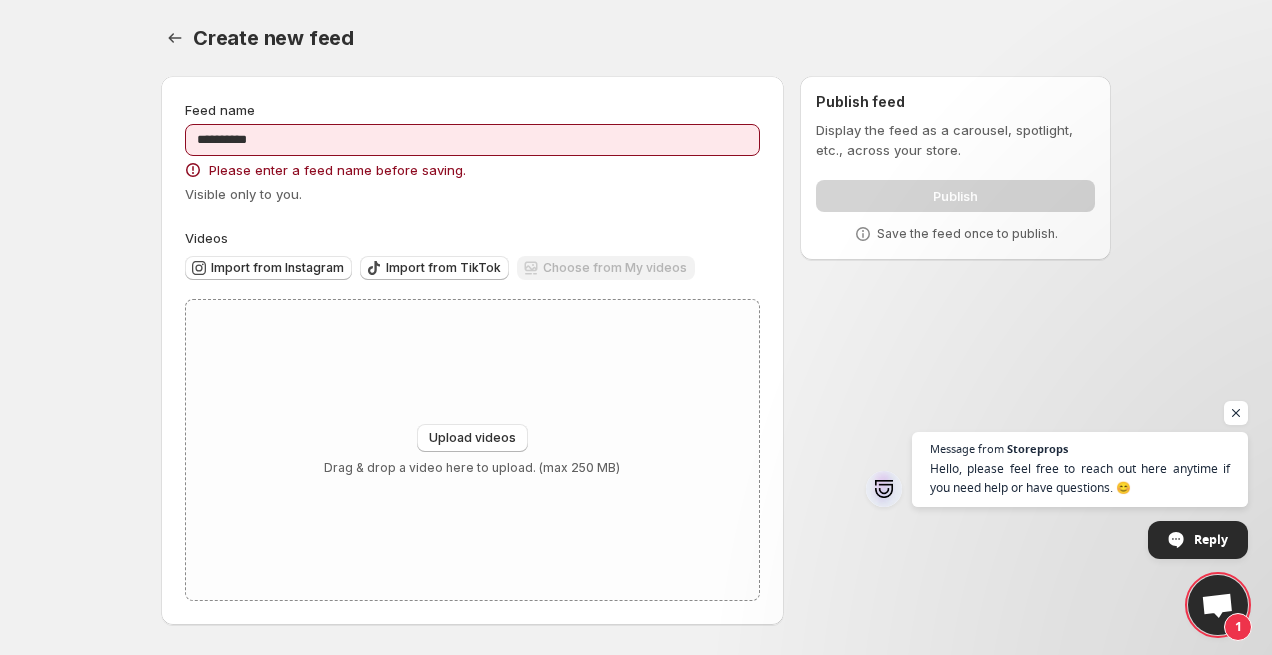 type on "**********" 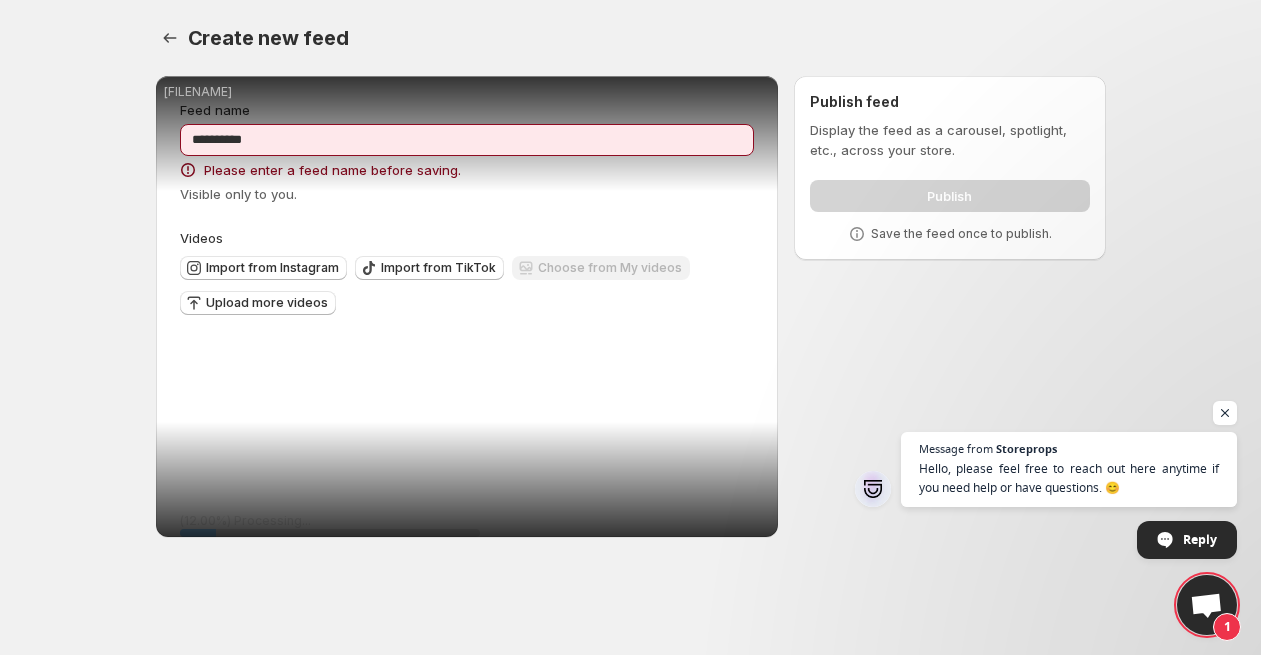 scroll, scrollTop: 48, scrollLeft: 0, axis: vertical 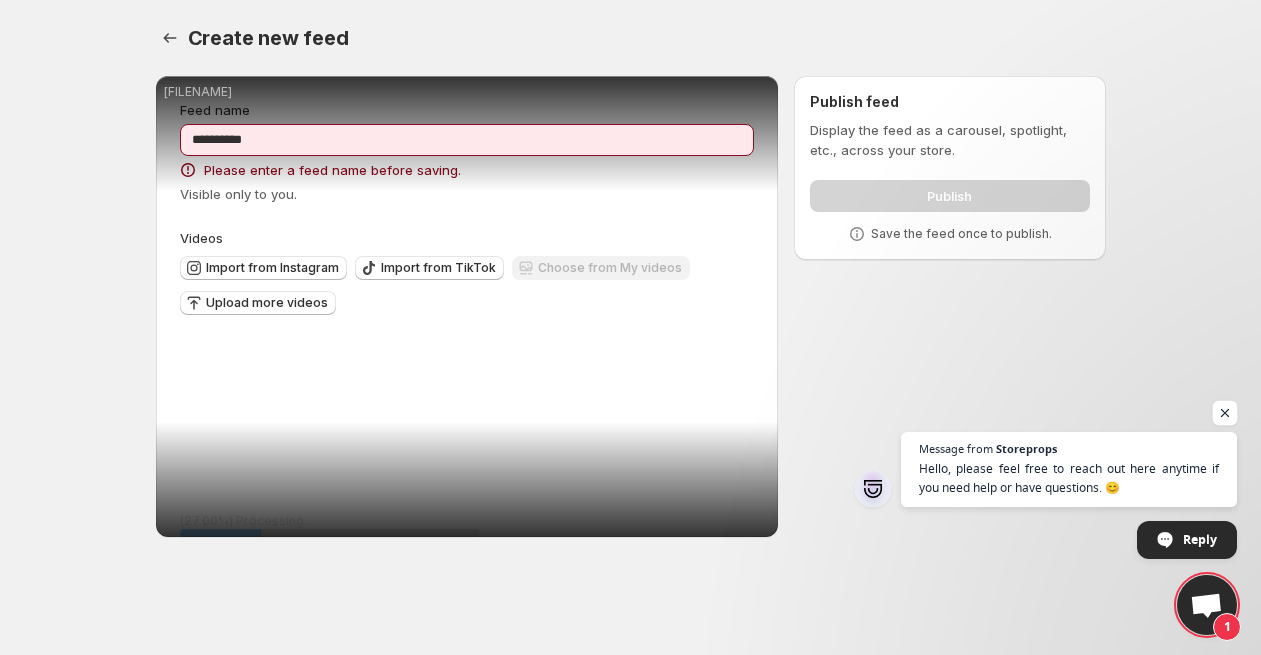 click at bounding box center [1225, 413] 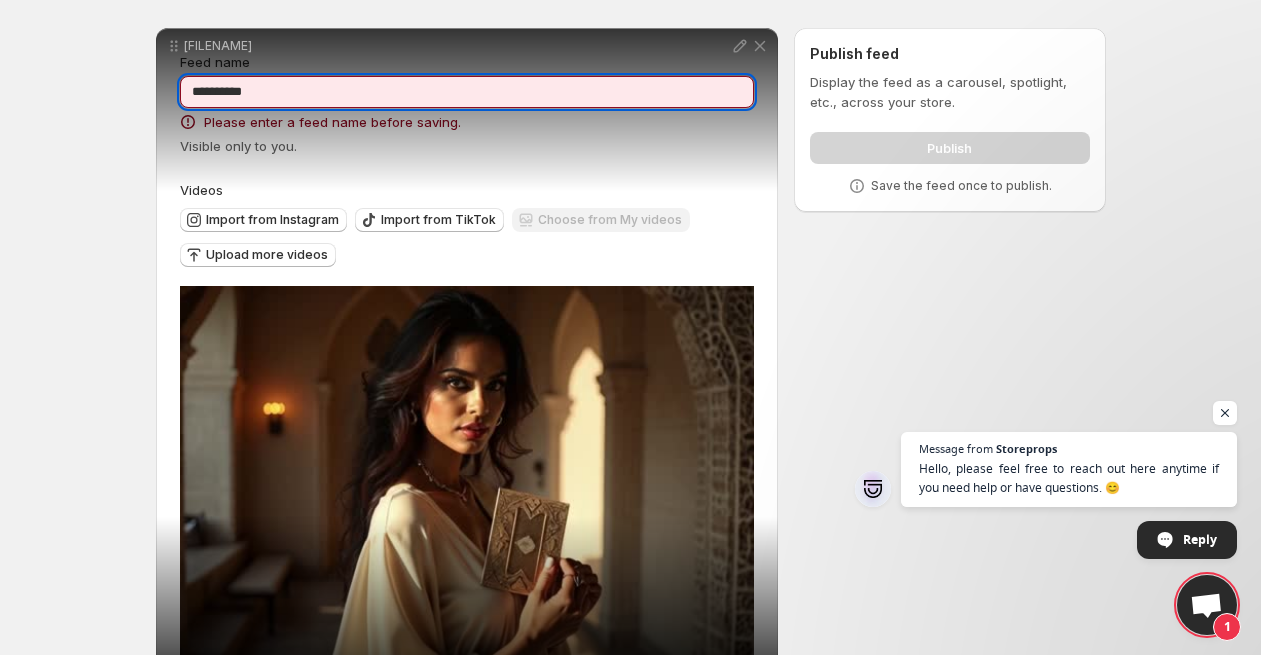 click on "*********" at bounding box center (467, 92) 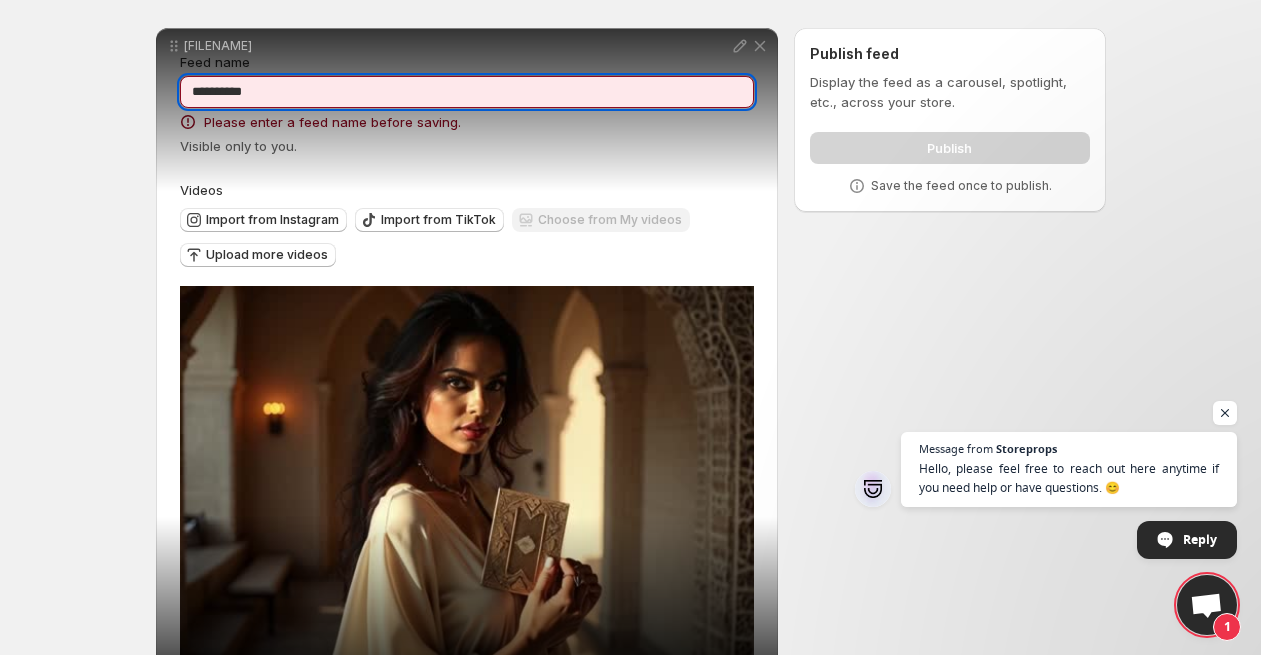 scroll, scrollTop: 0, scrollLeft: 0, axis: both 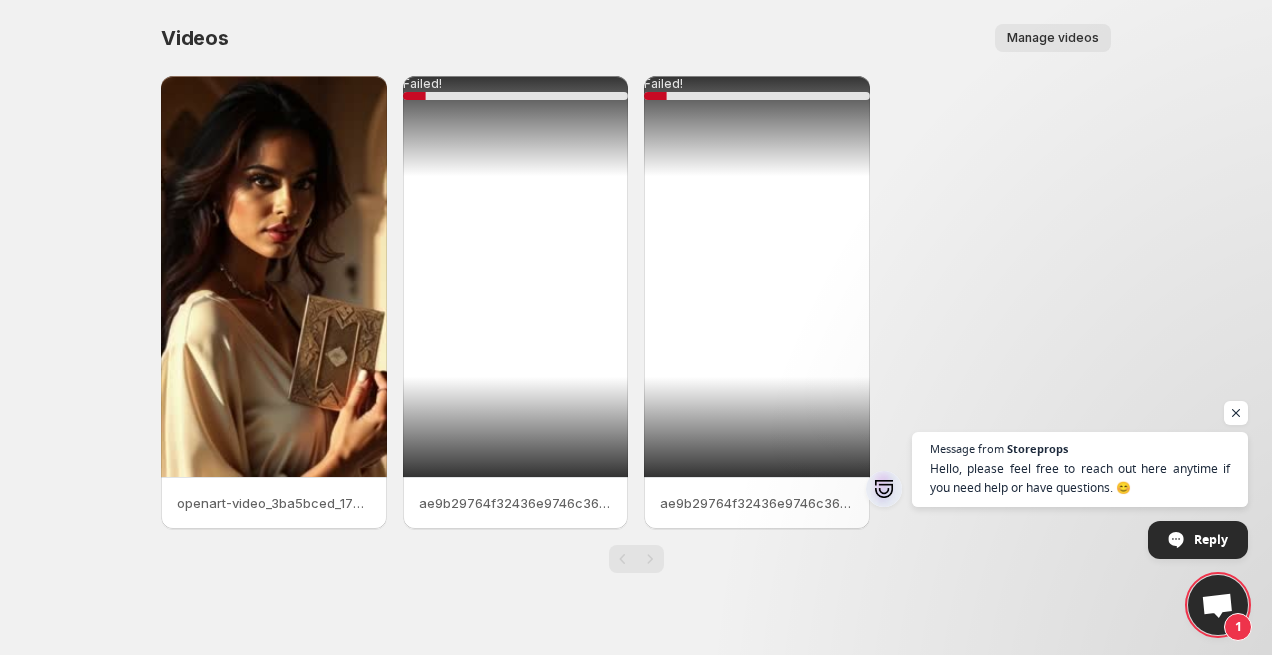 click on "Failed! 10 %" at bounding box center (516, 88) 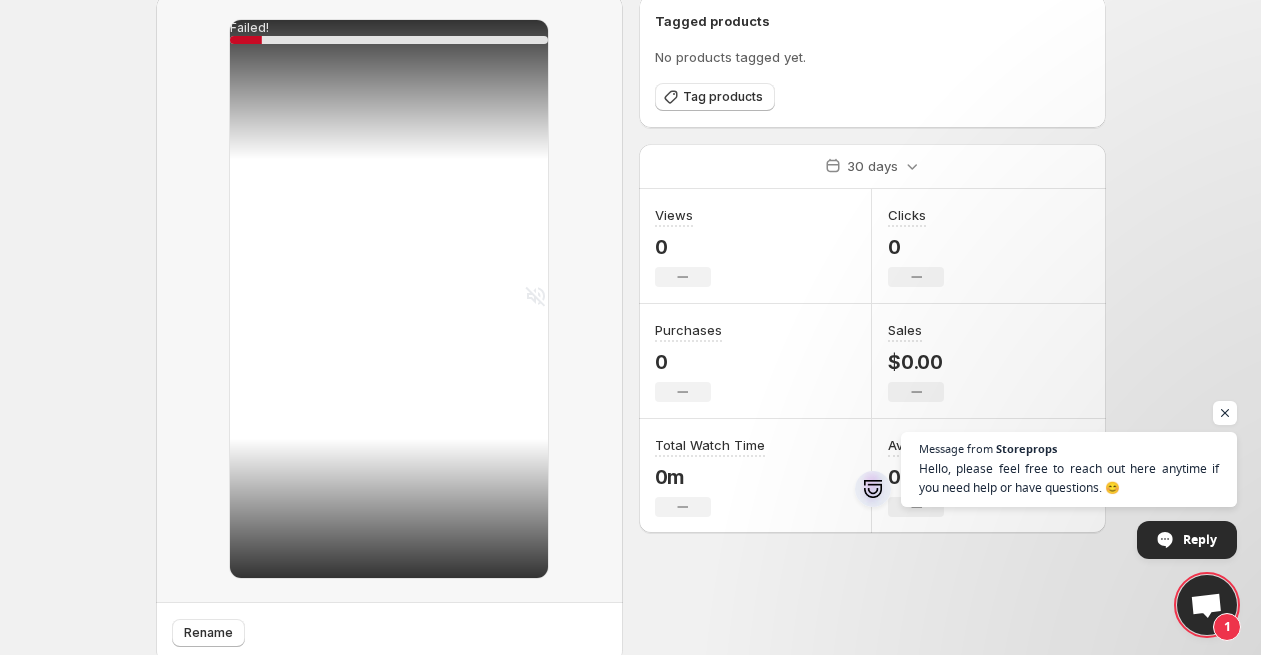scroll, scrollTop: 153, scrollLeft: 0, axis: vertical 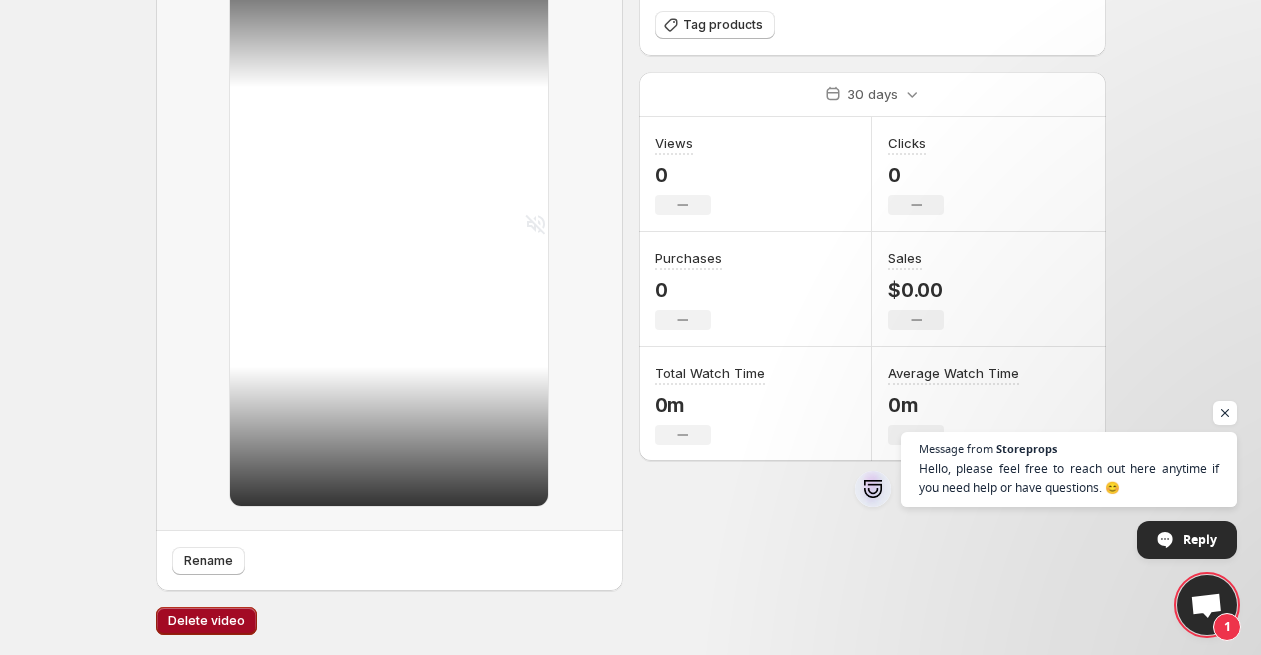 click on "Delete video" at bounding box center [206, 621] 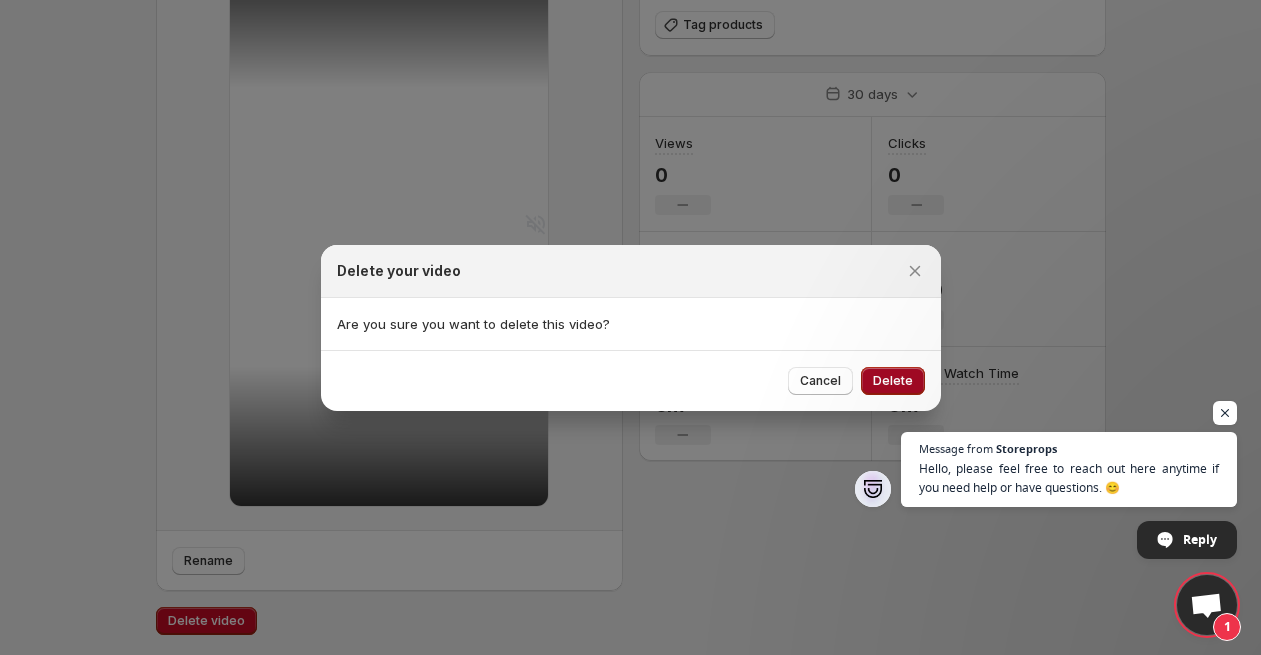 click on "Delete" at bounding box center (893, 381) 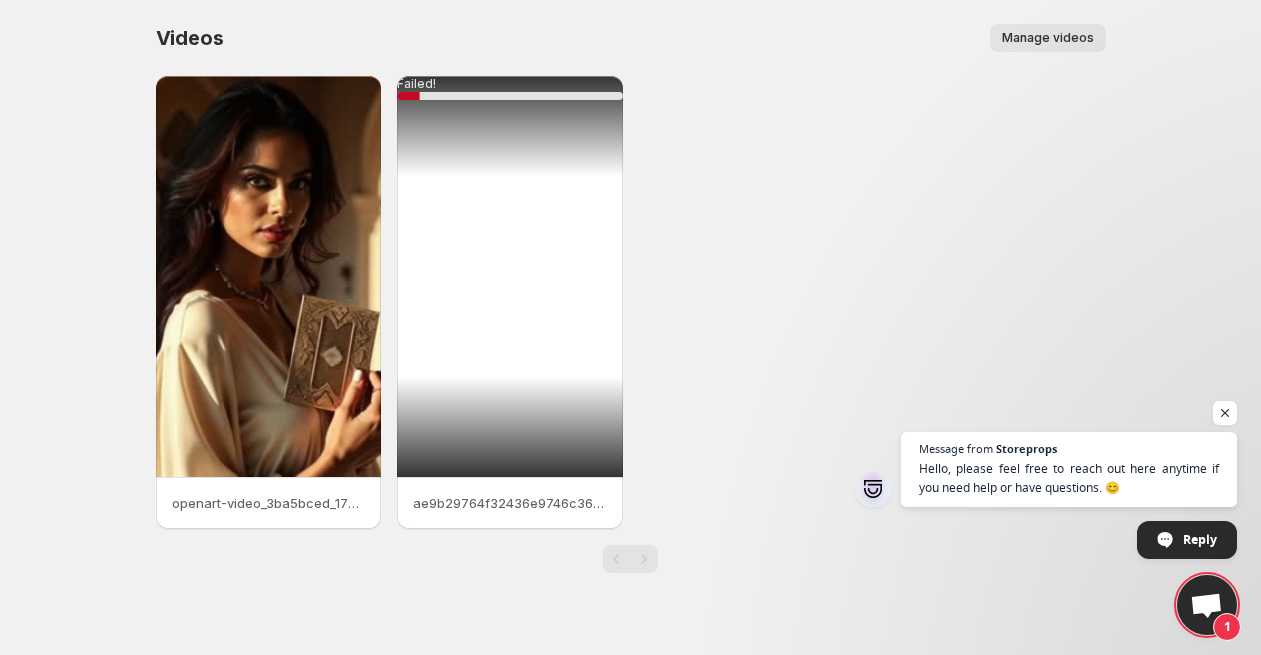 scroll, scrollTop: 0, scrollLeft: 0, axis: both 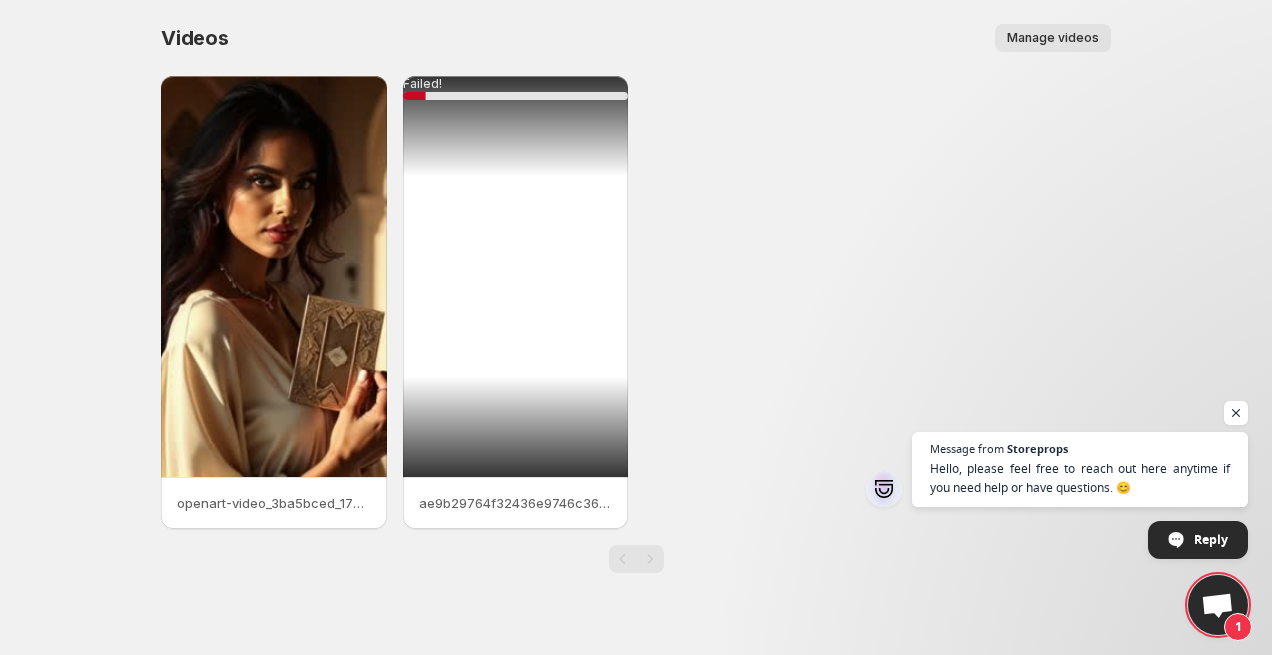 click on "Failed! 10 %" at bounding box center (516, 88) 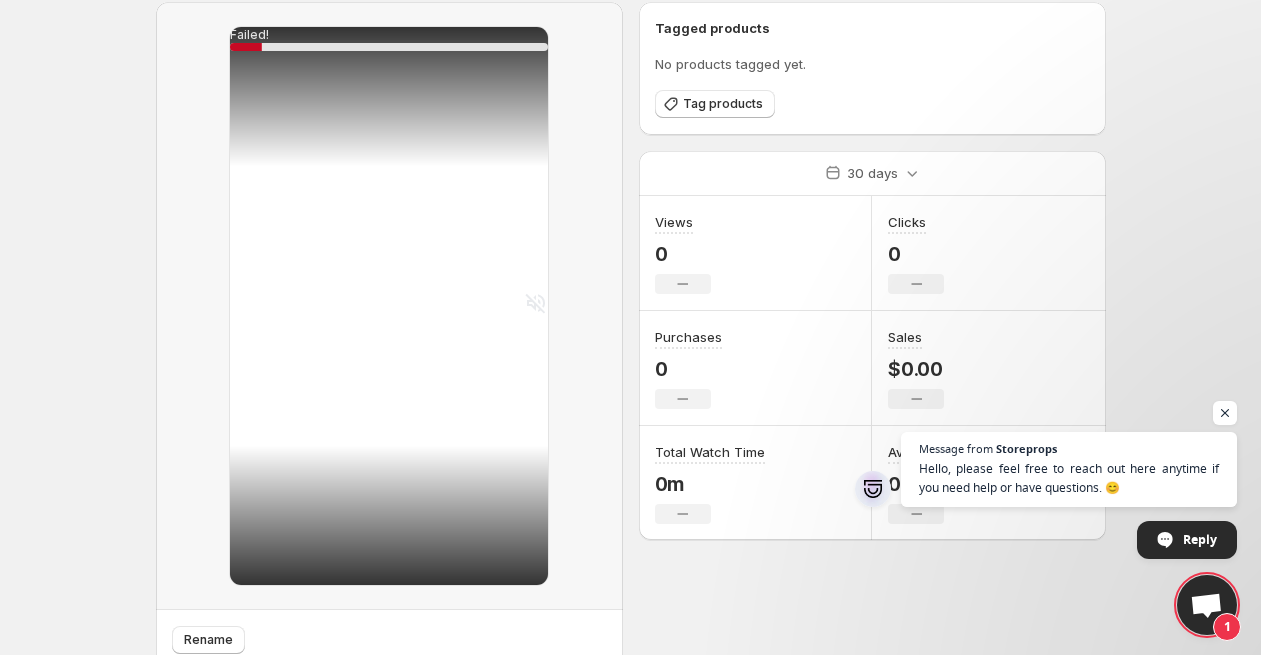 scroll, scrollTop: 153, scrollLeft: 0, axis: vertical 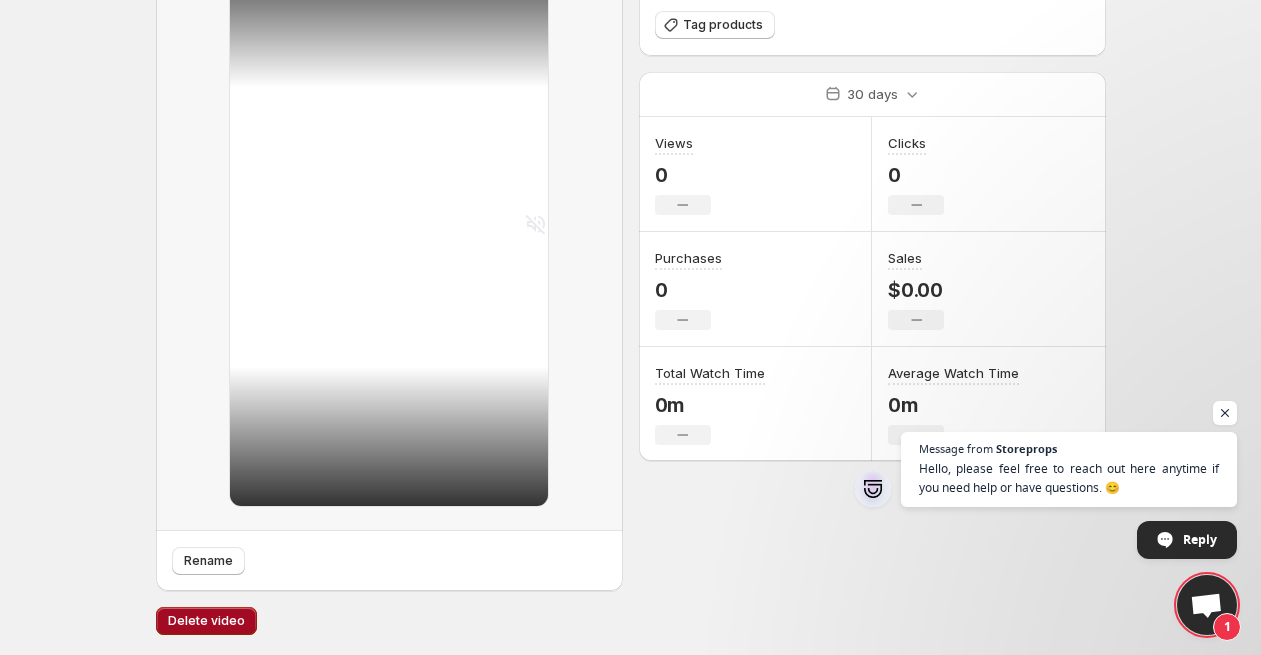 click on "Delete video" at bounding box center (206, 621) 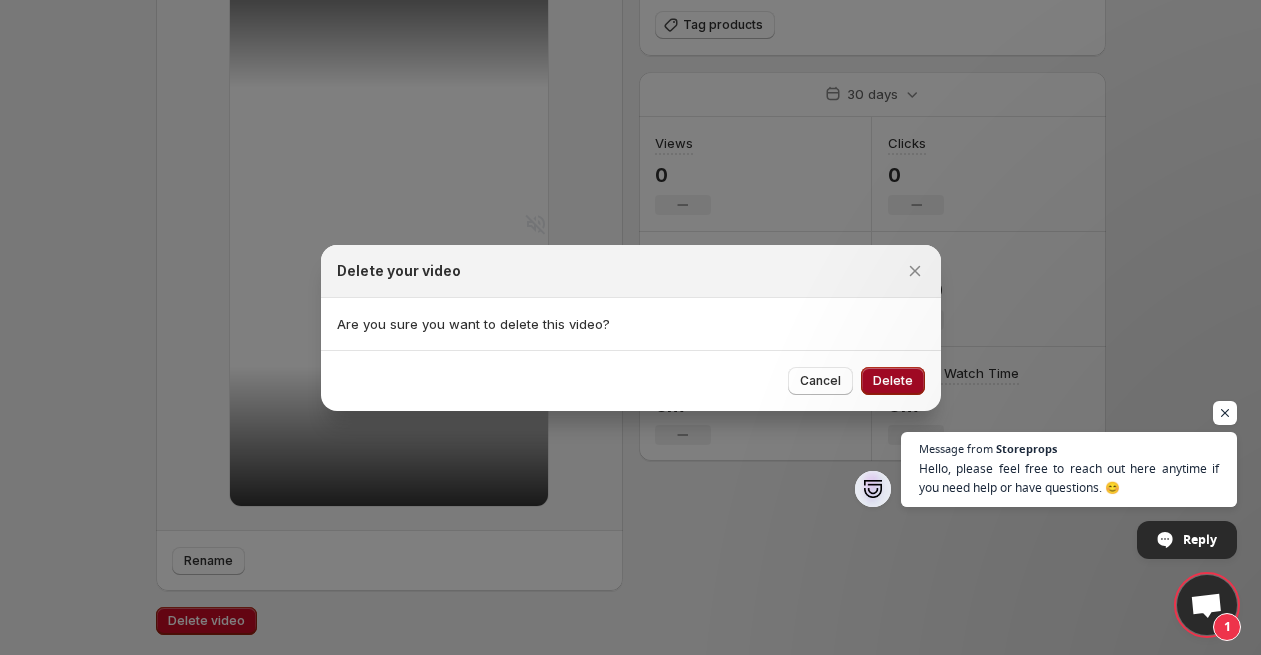 click on "Delete" at bounding box center [893, 381] 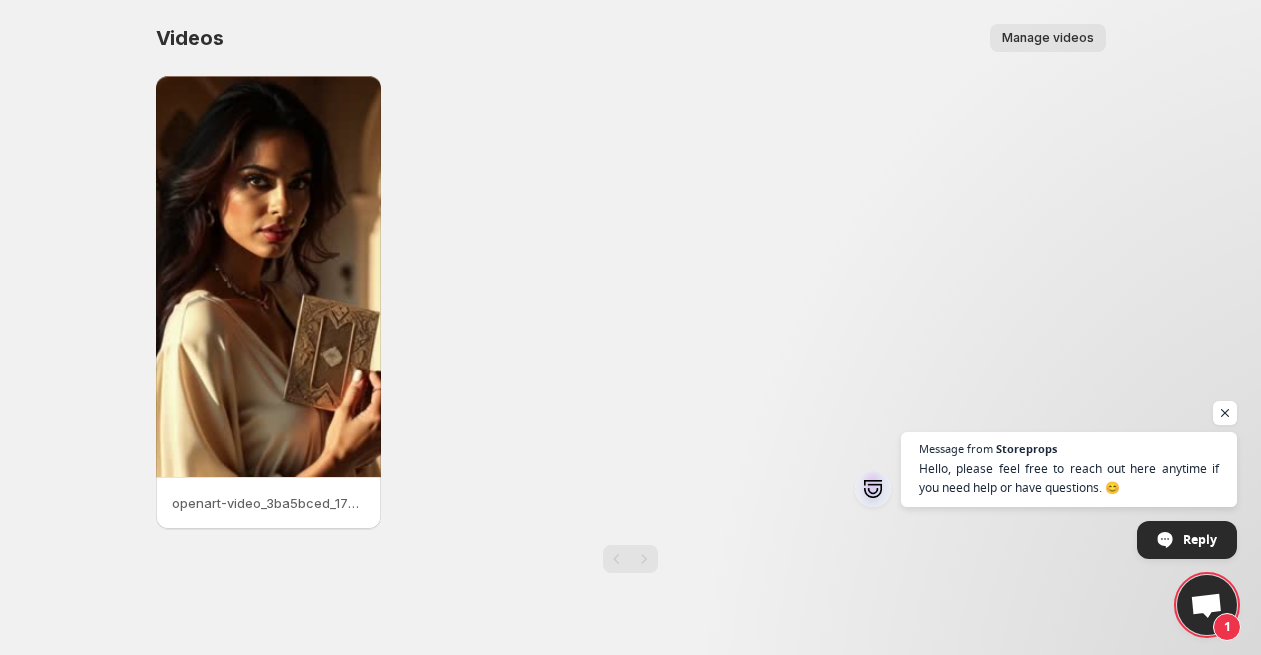 scroll, scrollTop: 0, scrollLeft: 0, axis: both 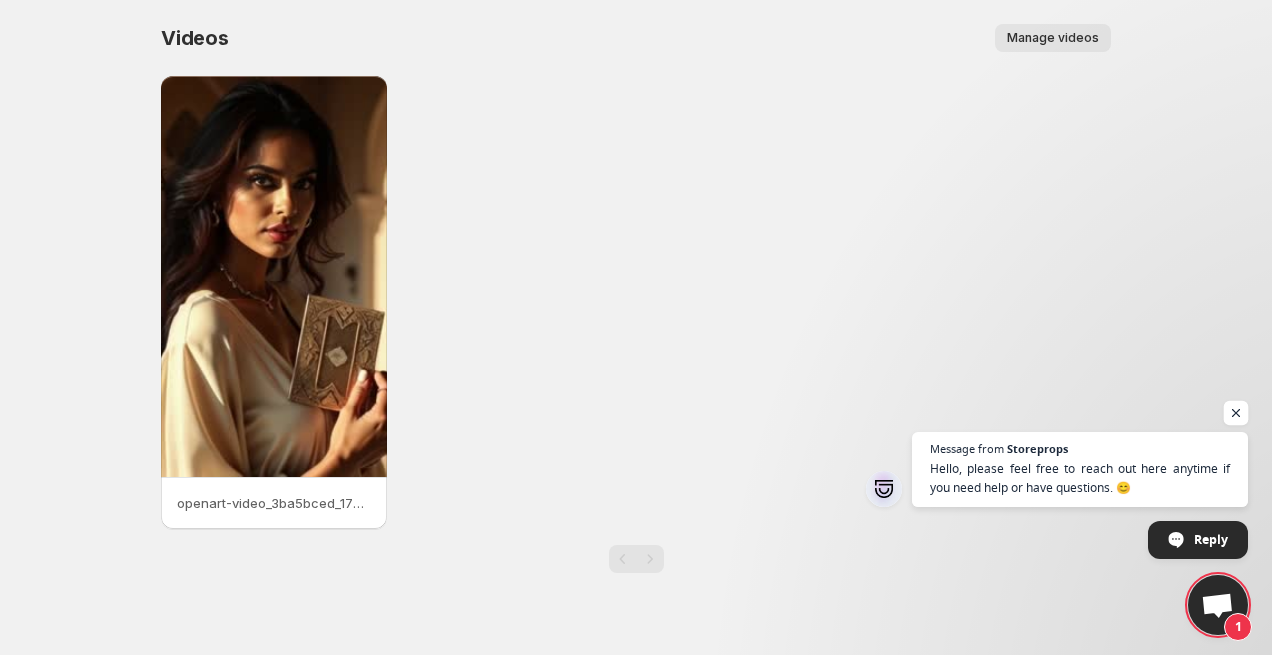 click at bounding box center [1236, 413] 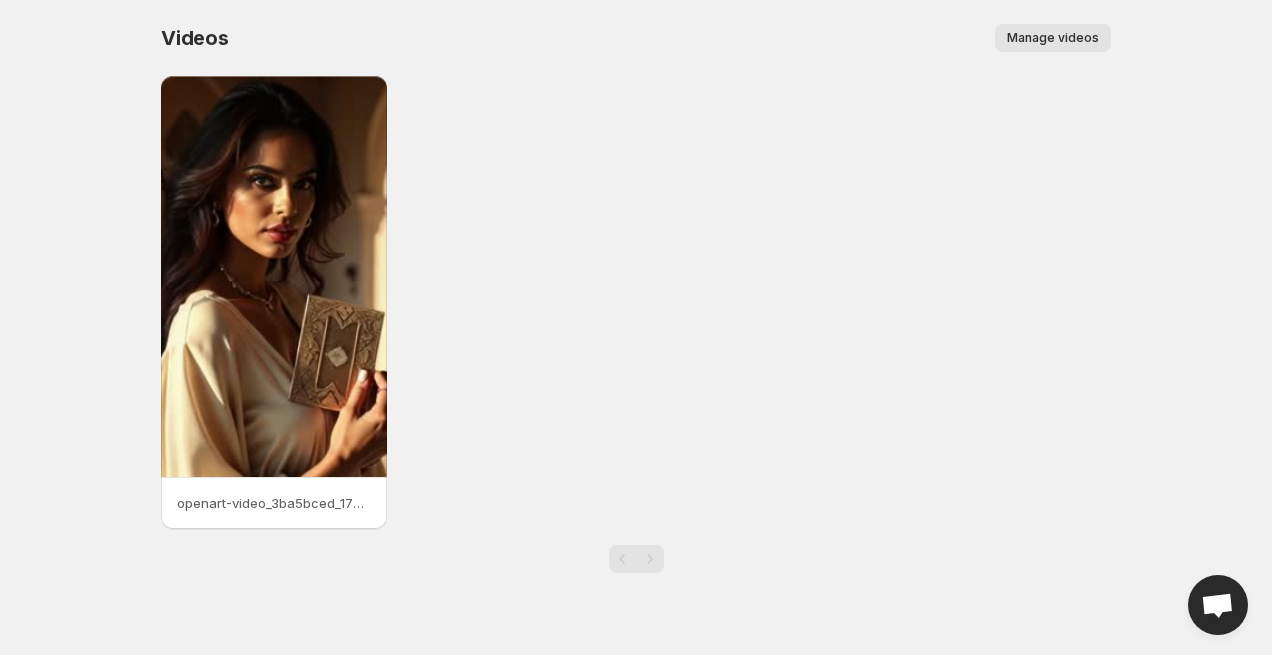 click on "Manage videos" at bounding box center [1053, 38] 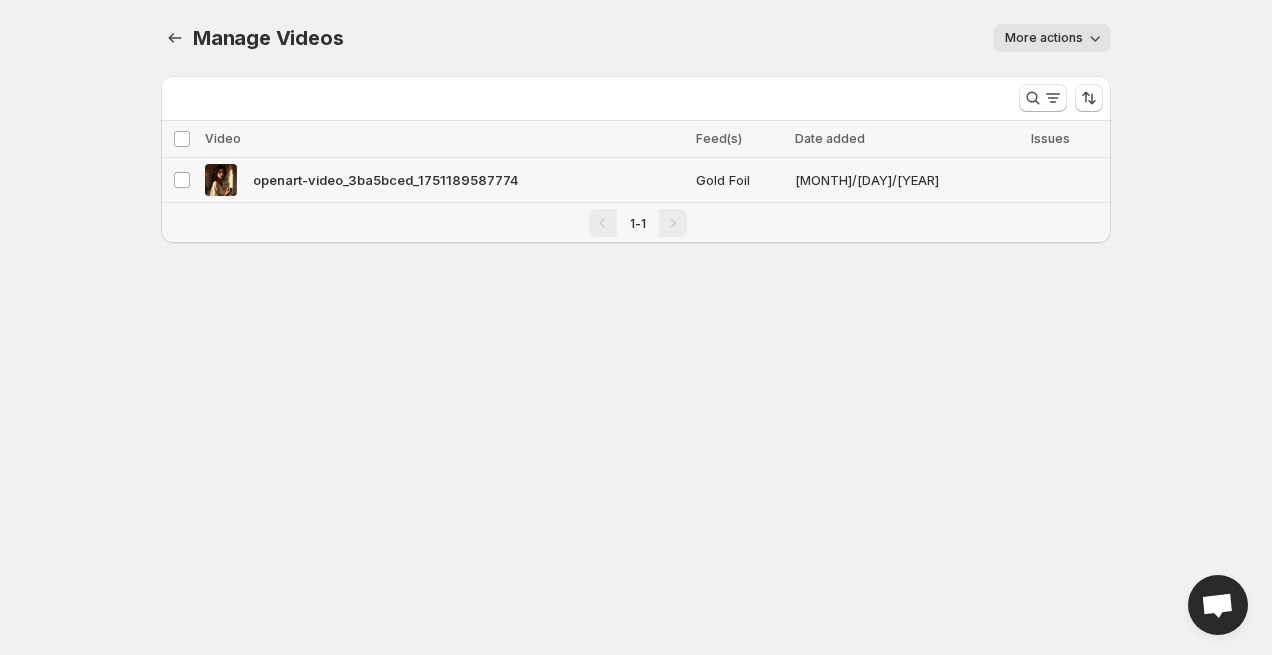 click on "openart-video_3ba5bced_1751189587774" at bounding box center [385, 180] 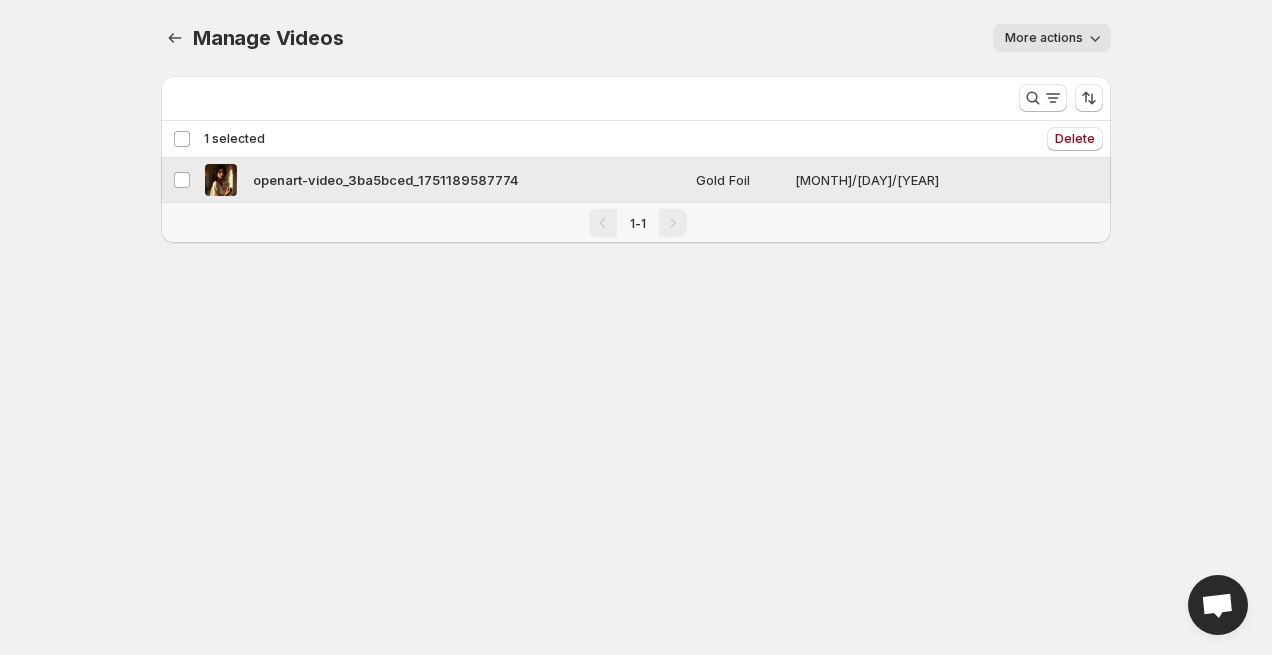 click on "openart-video_3ba5bced_1751189587774" at bounding box center (444, 180) 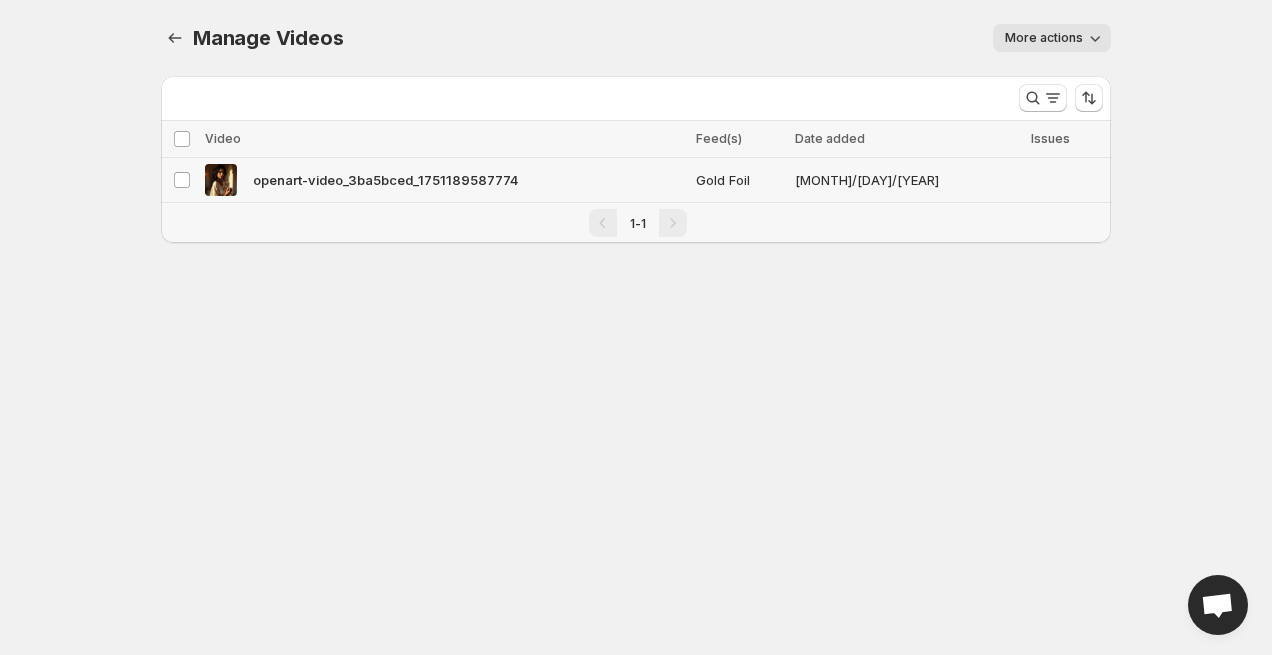 click on "openart-video_3ba5bced_1751189587774" at bounding box center (385, 180) 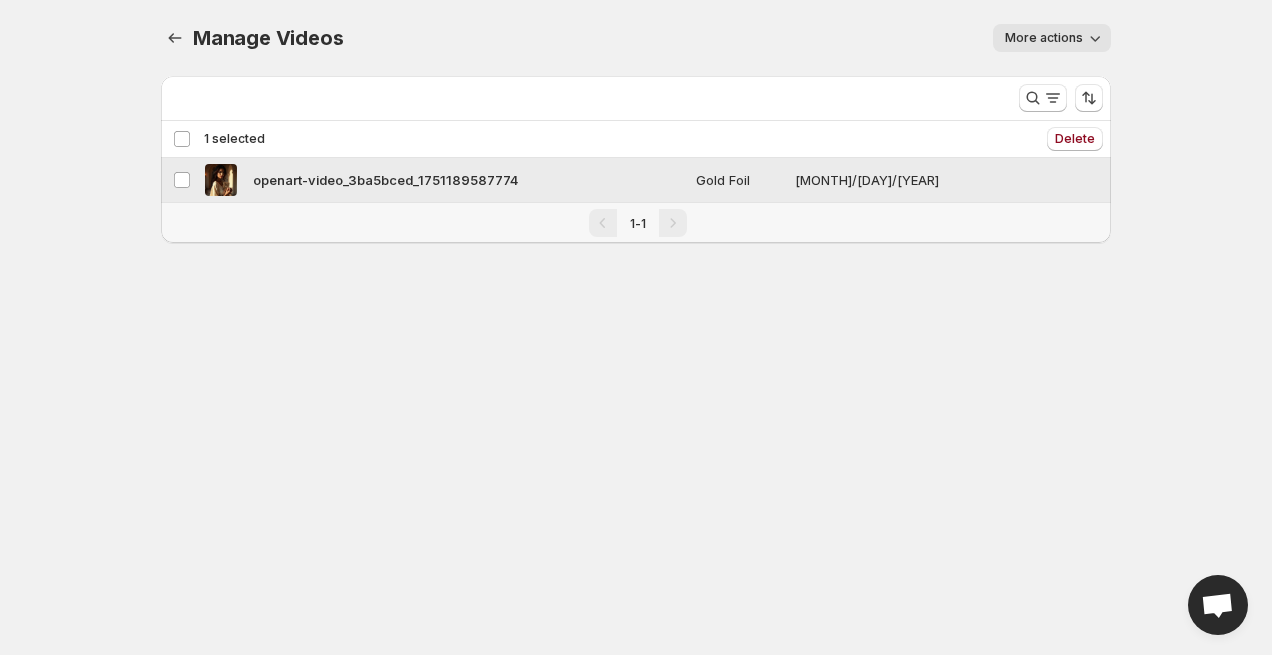 click on "openart-video_3ba5bced_1751189587774" at bounding box center [385, 180] 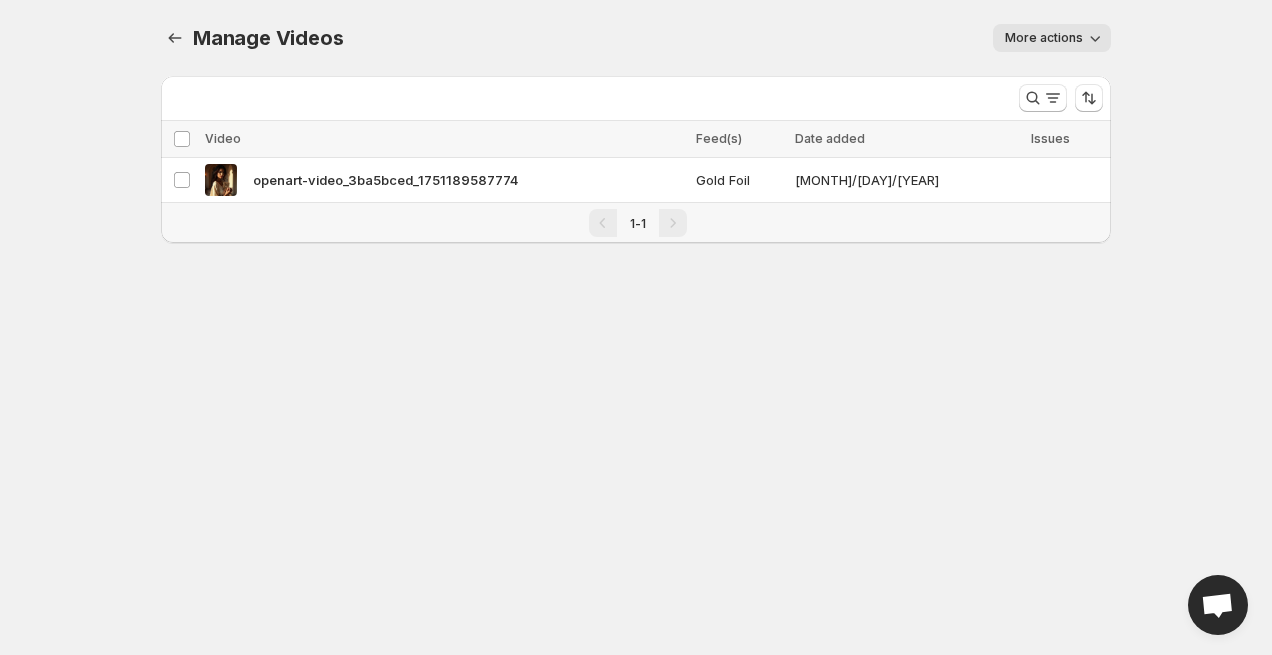 click on "Feed(s)" at bounding box center (182, 139) 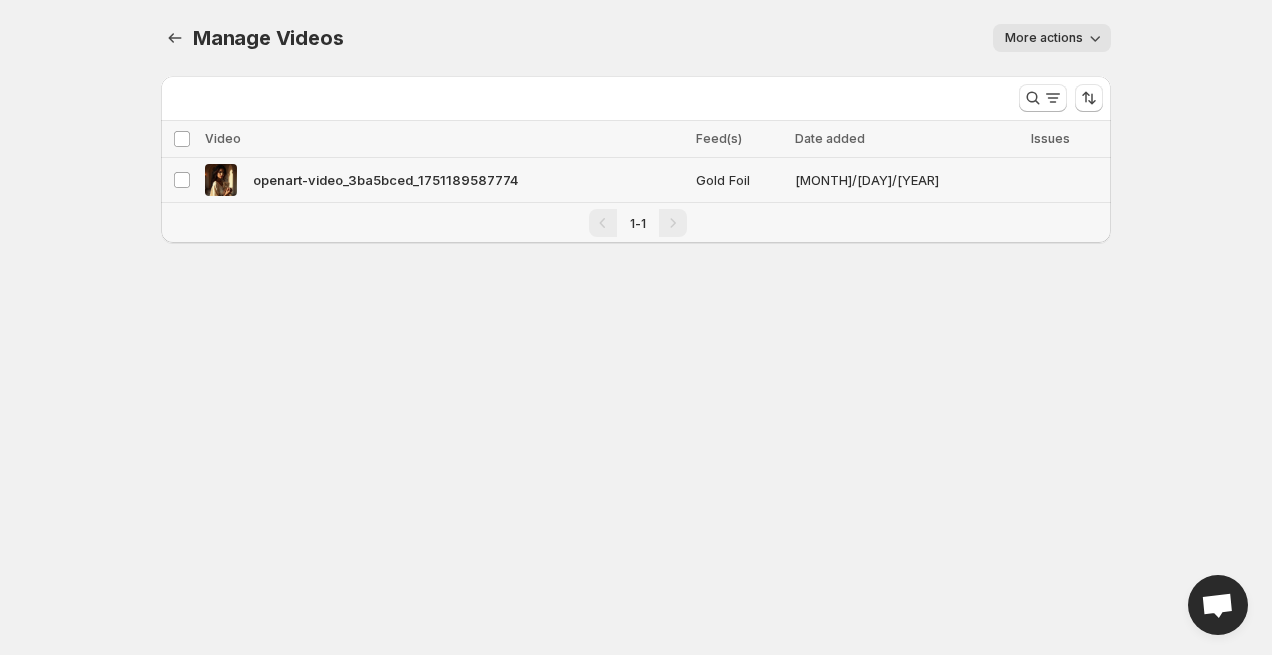 click on "09/07/2025" at bounding box center [907, 180] 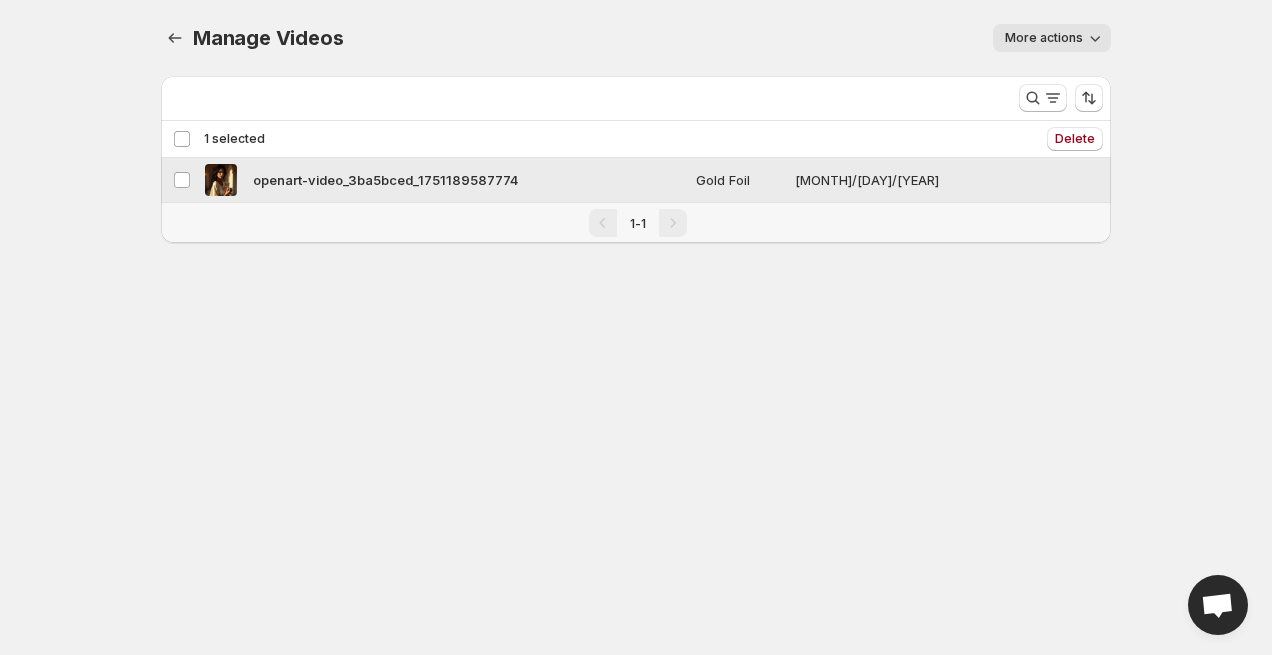 click on "openart-video_3ba5bced_1751189587774" at bounding box center [444, 180] 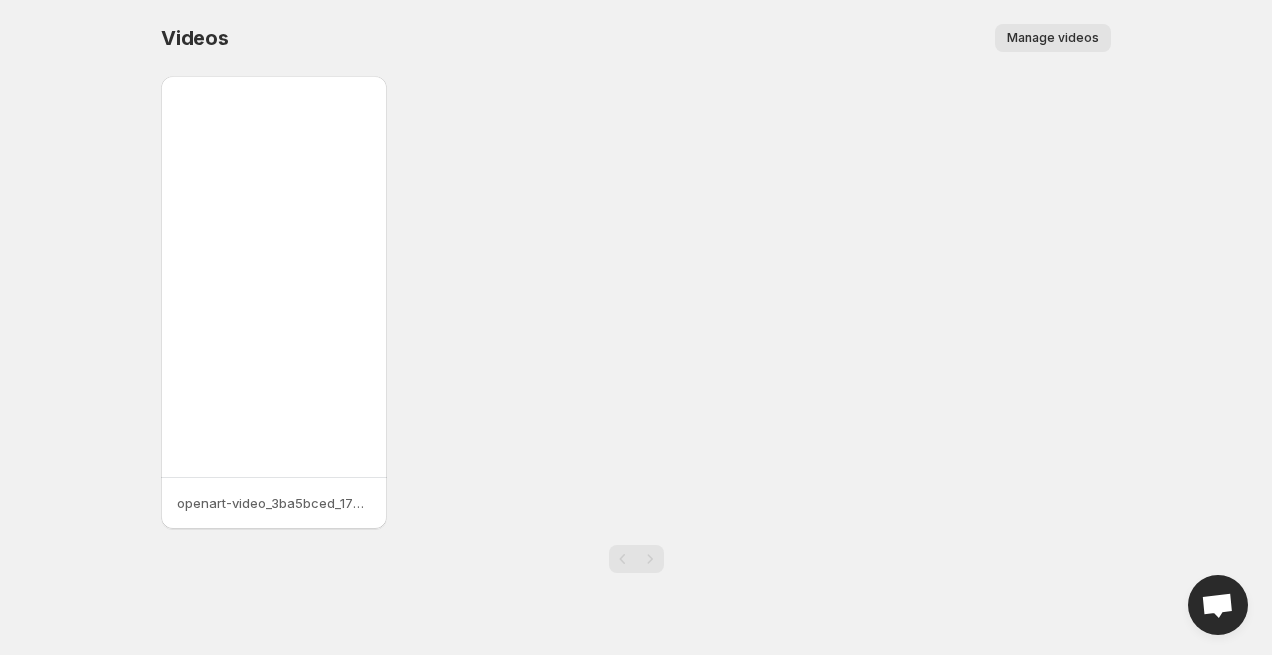 click at bounding box center [274, 469] 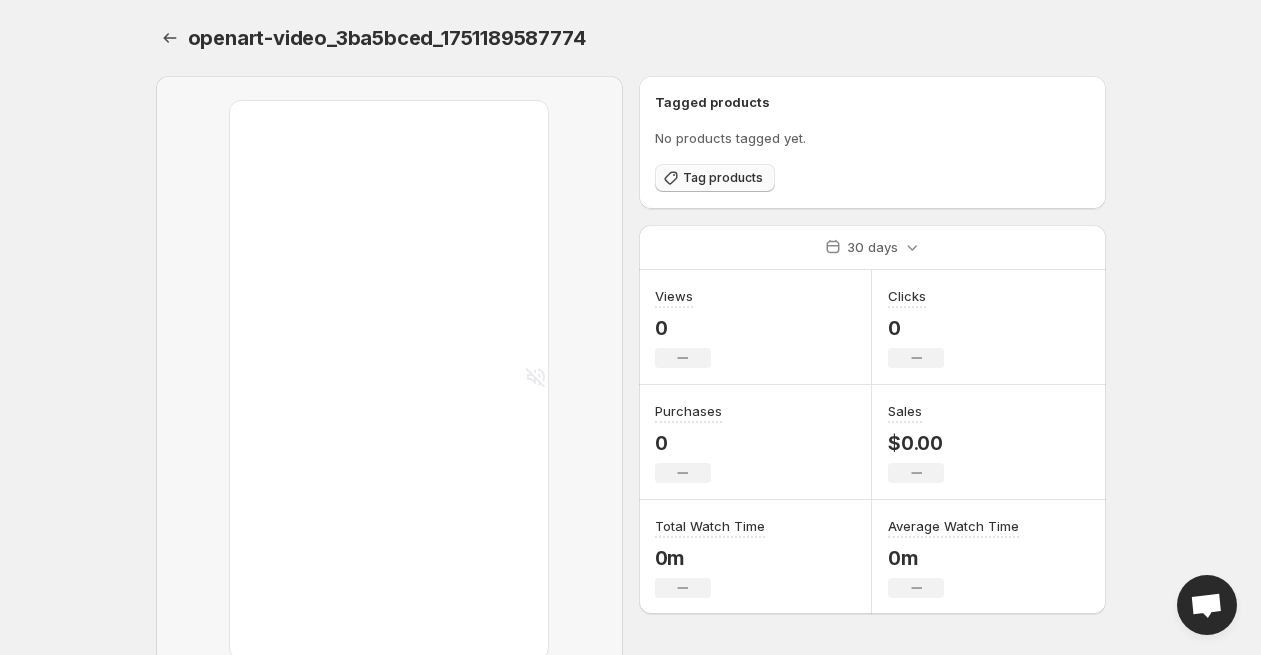 click on "Tag products" at bounding box center [723, 178] 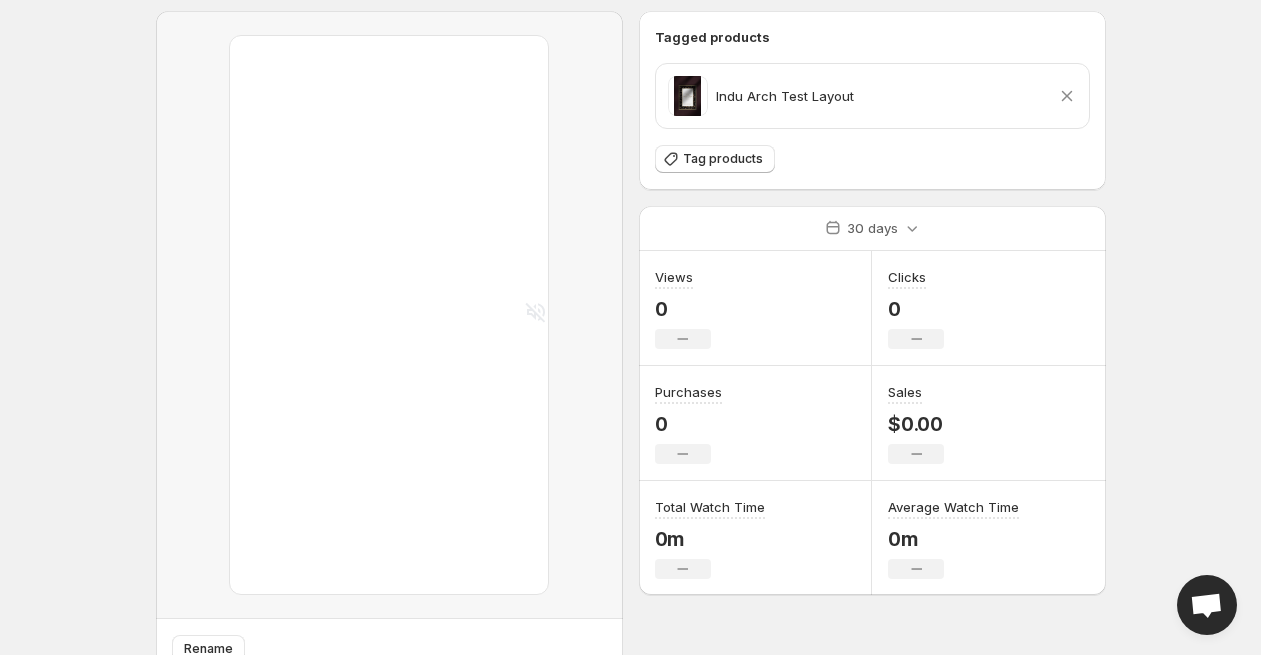 scroll, scrollTop: 0, scrollLeft: 0, axis: both 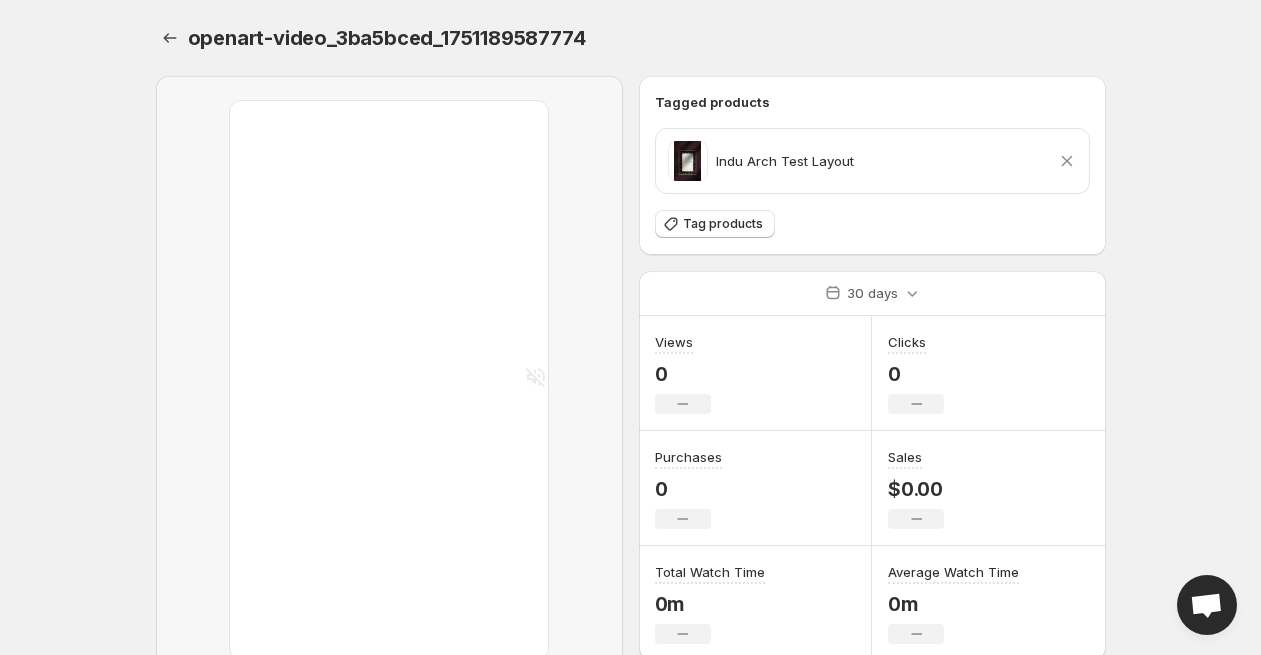 click on "openart-video_3ba5bced_1751189587774. This page is ready openart-video_3ba5bced_1751189587774" at bounding box center [631, 38] 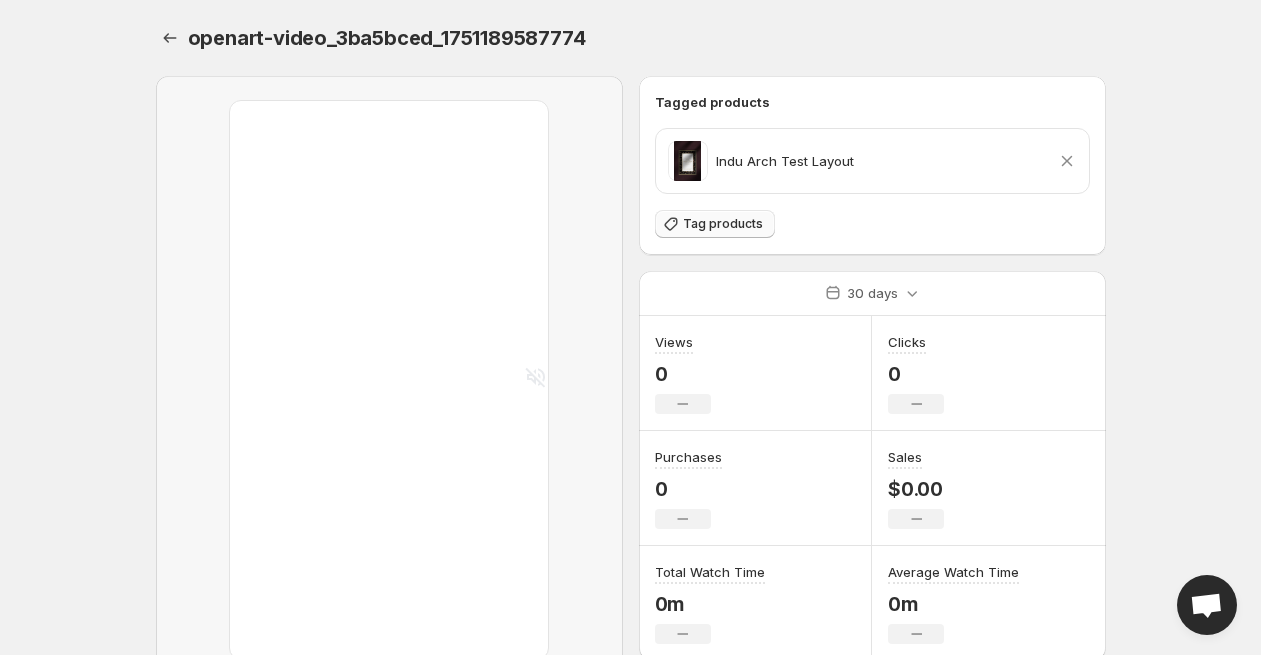 click on "Tag products" at bounding box center (723, 224) 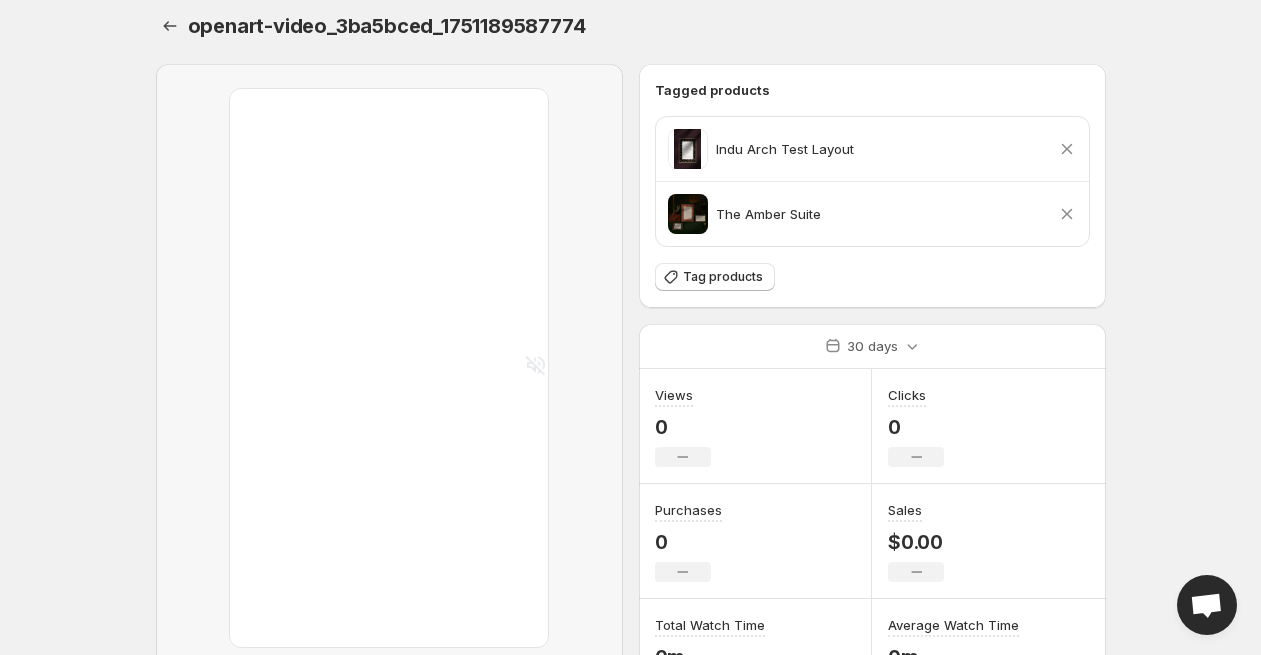 scroll, scrollTop: 0, scrollLeft: 0, axis: both 